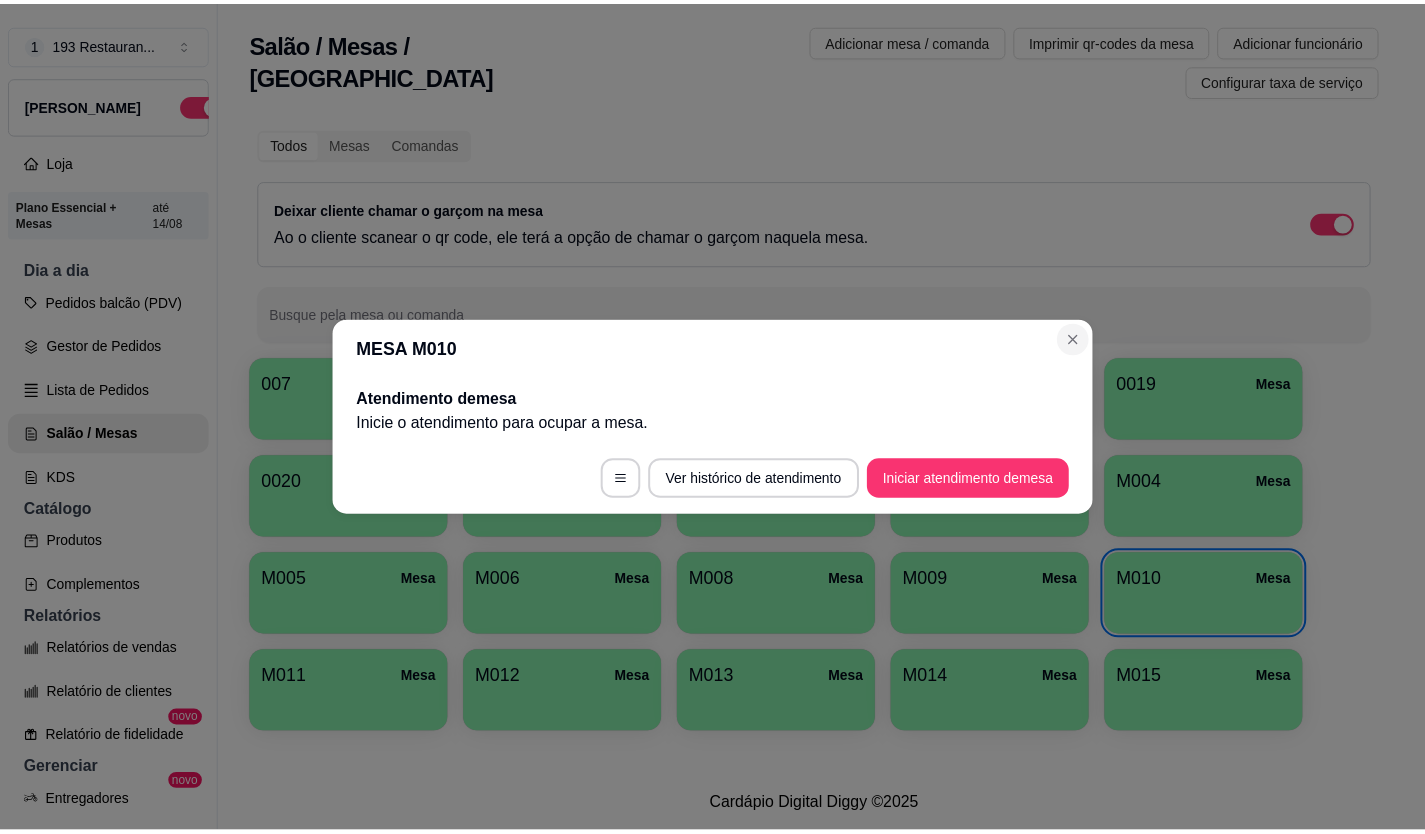 scroll, scrollTop: 32, scrollLeft: 0, axis: vertical 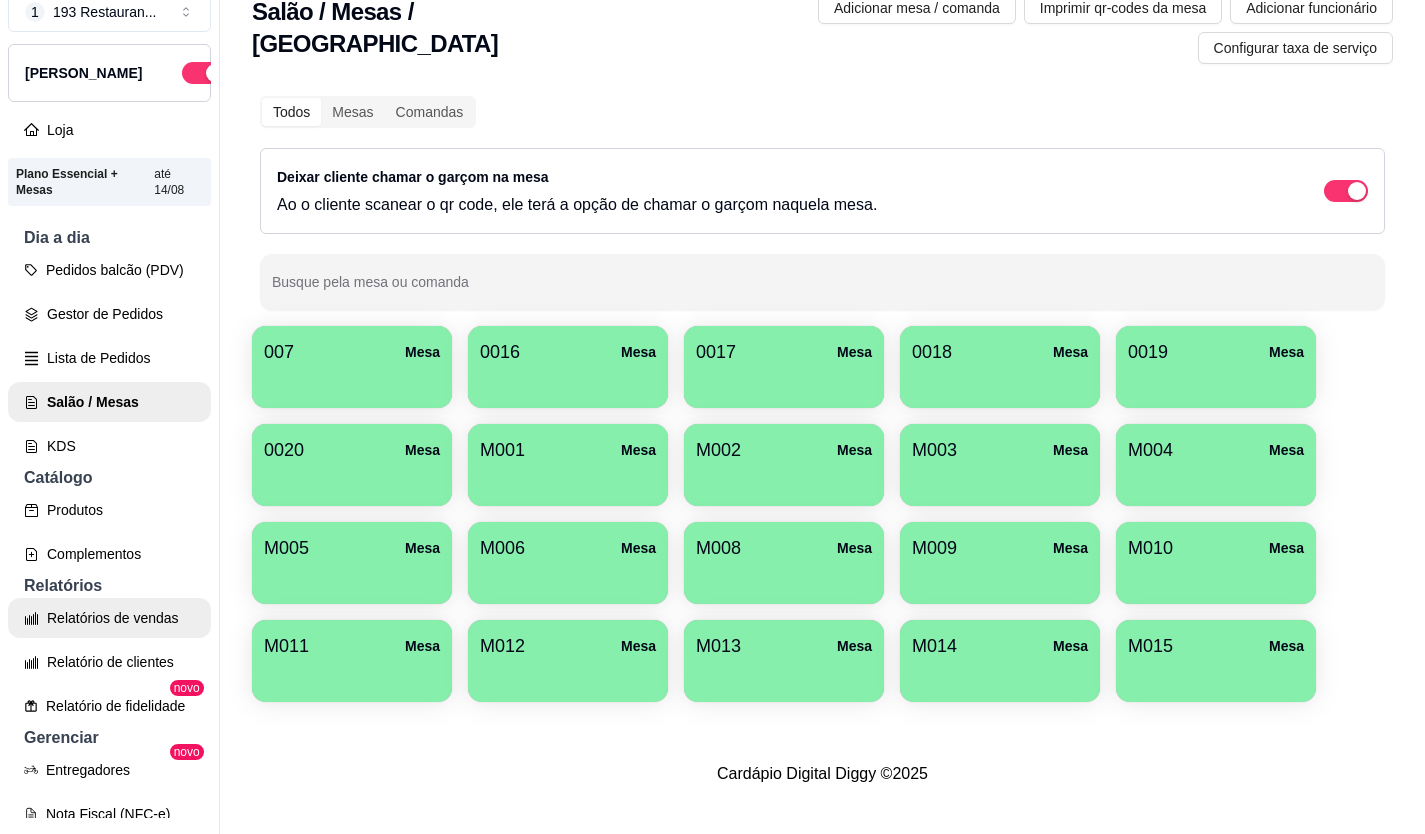 click on "Relatórios de vendas" at bounding box center (109, 618) 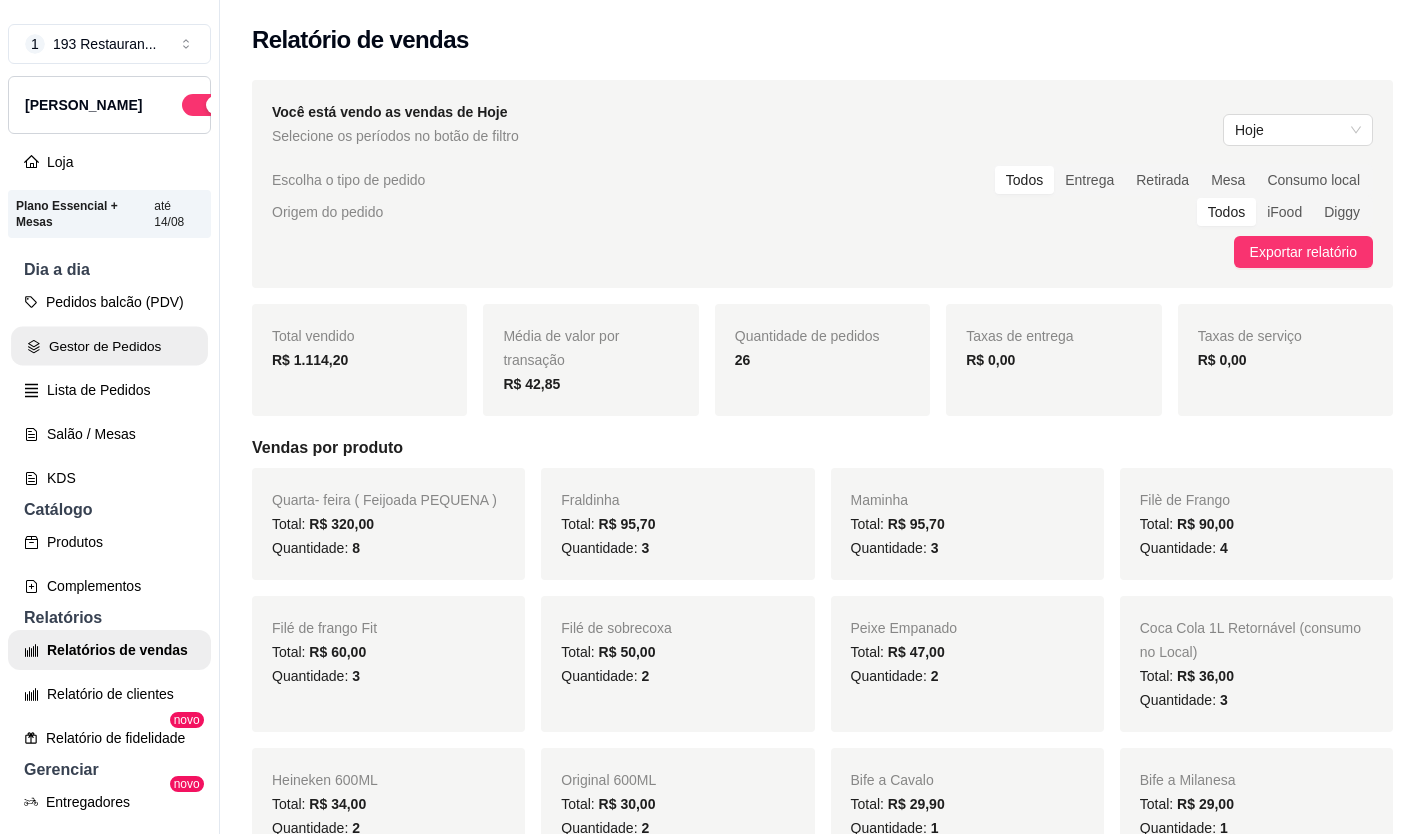 click on "Gestor de Pedidos" at bounding box center (109, 346) 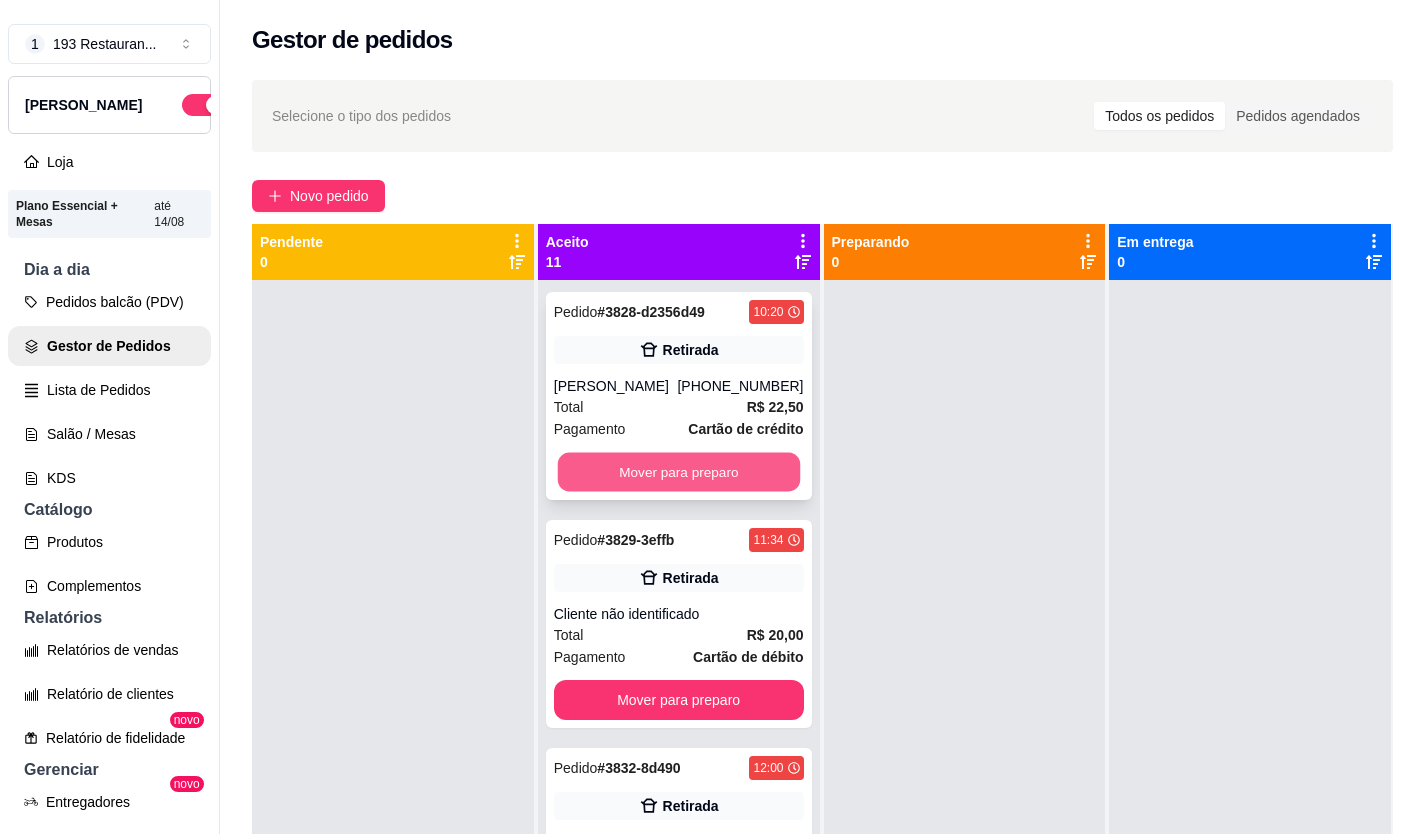 click on "Mover para preparo" at bounding box center (678, 472) 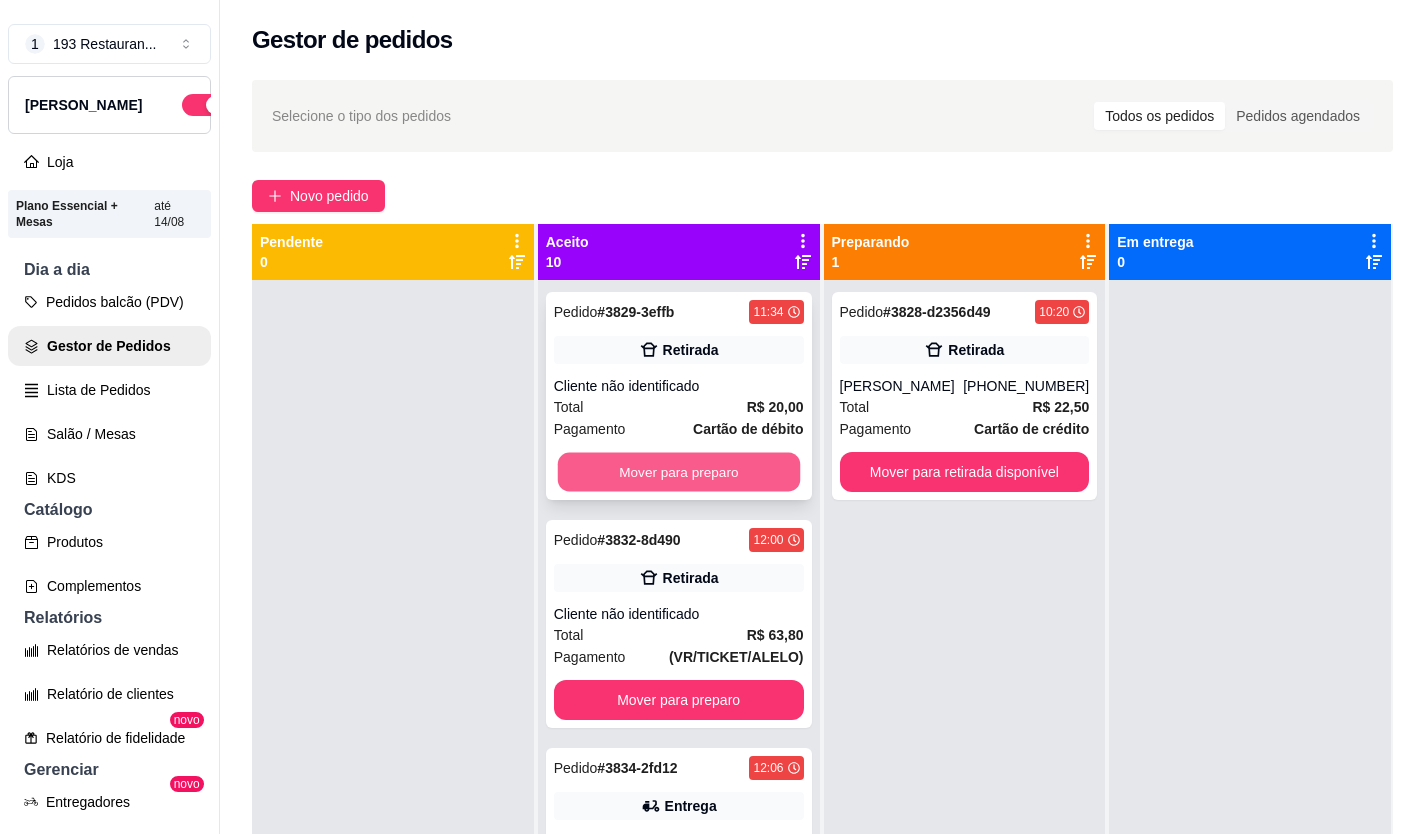 click on "Mover para preparo" at bounding box center [678, 472] 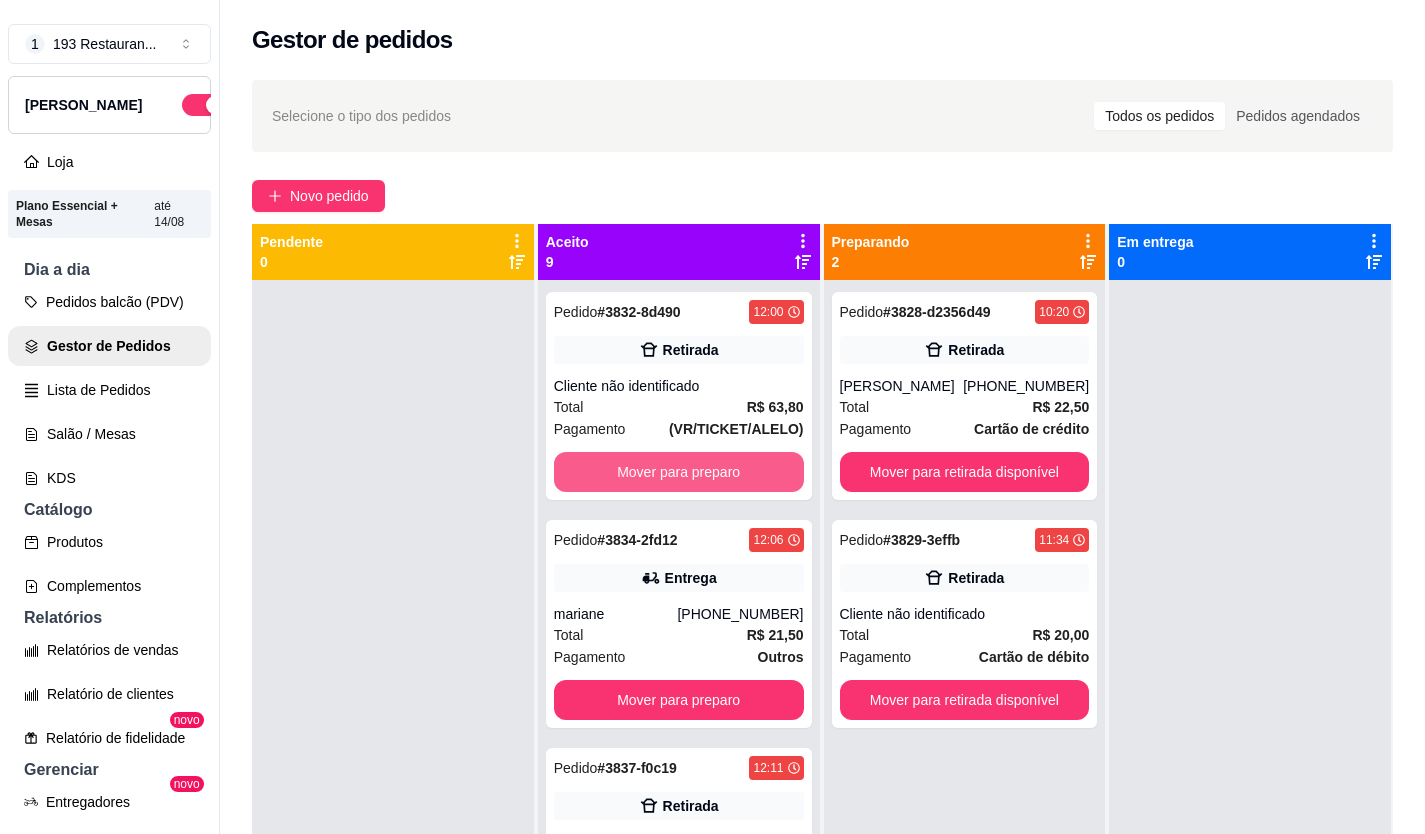 click on "Mover para preparo" at bounding box center [679, 472] 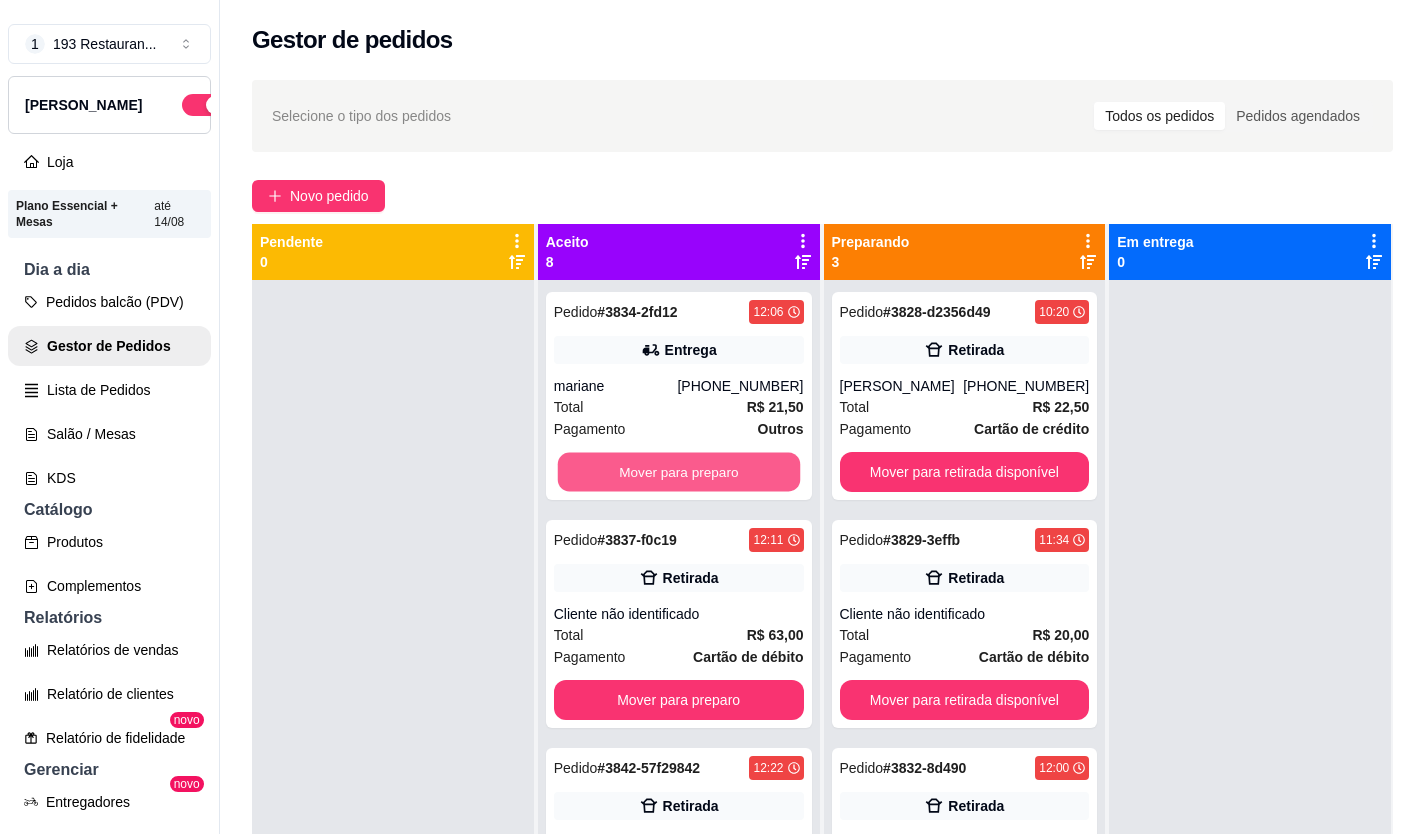 click on "Mover para preparo" at bounding box center (678, 472) 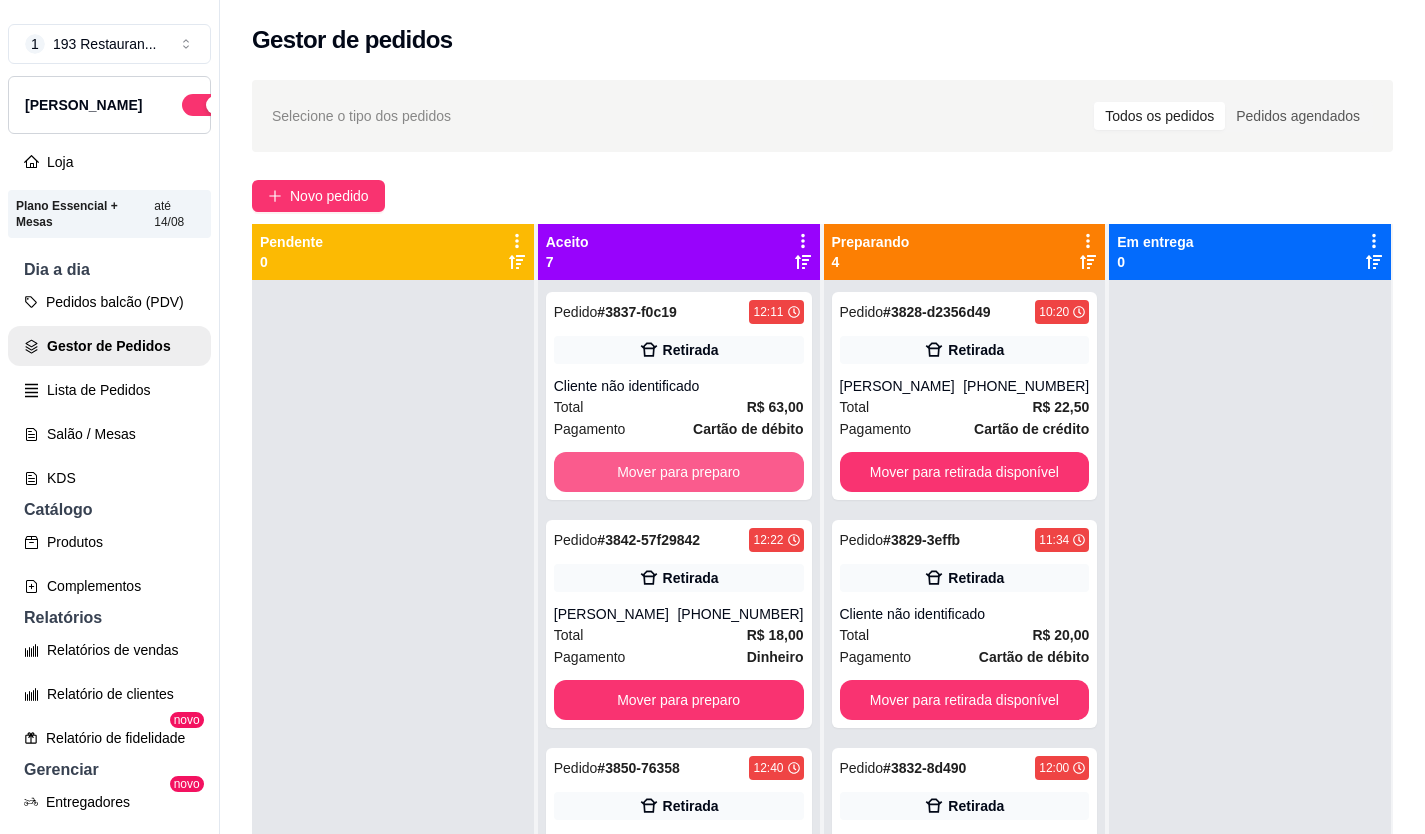 click on "Mover para preparo" at bounding box center (679, 472) 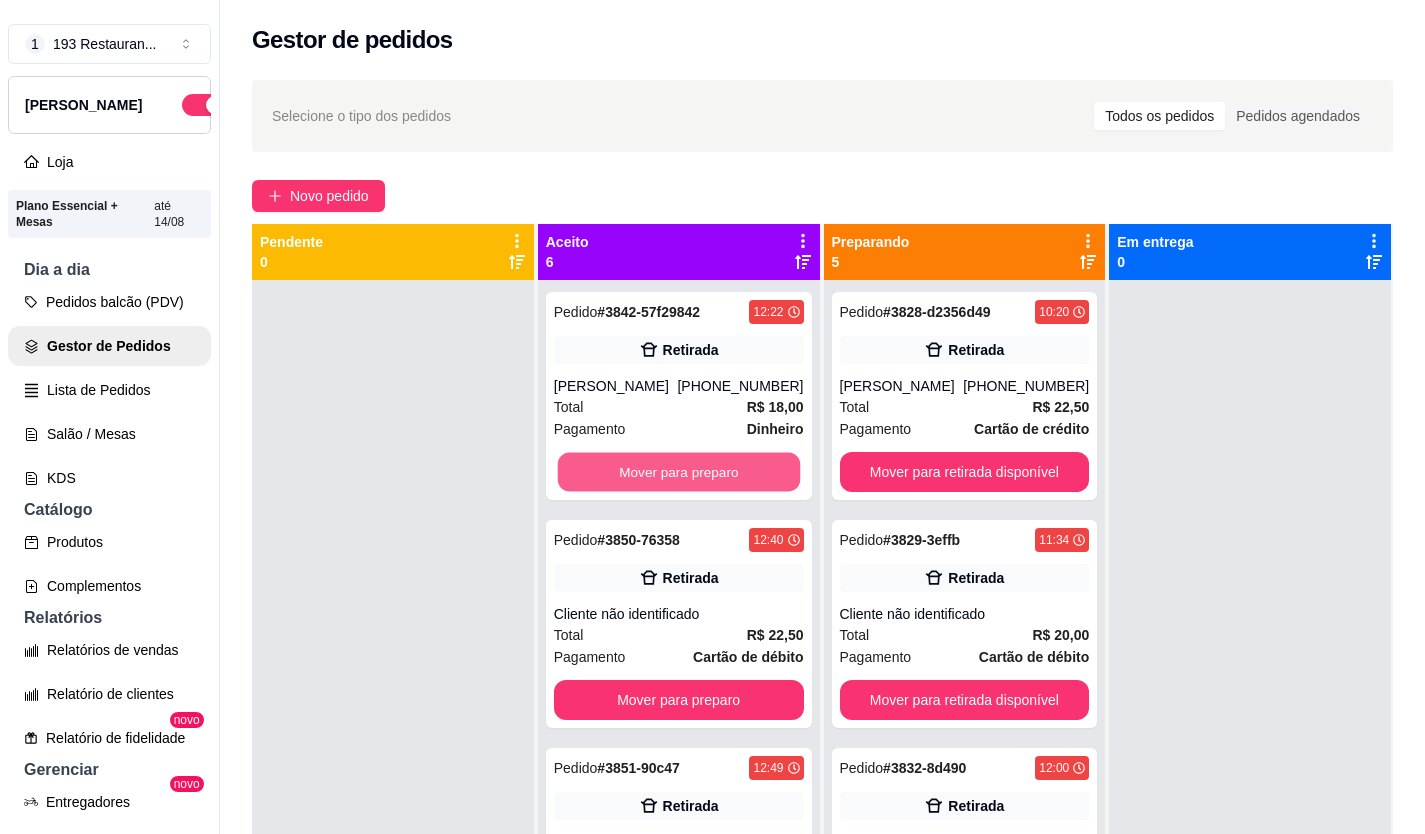 click on "Mover para preparo" at bounding box center (678, 472) 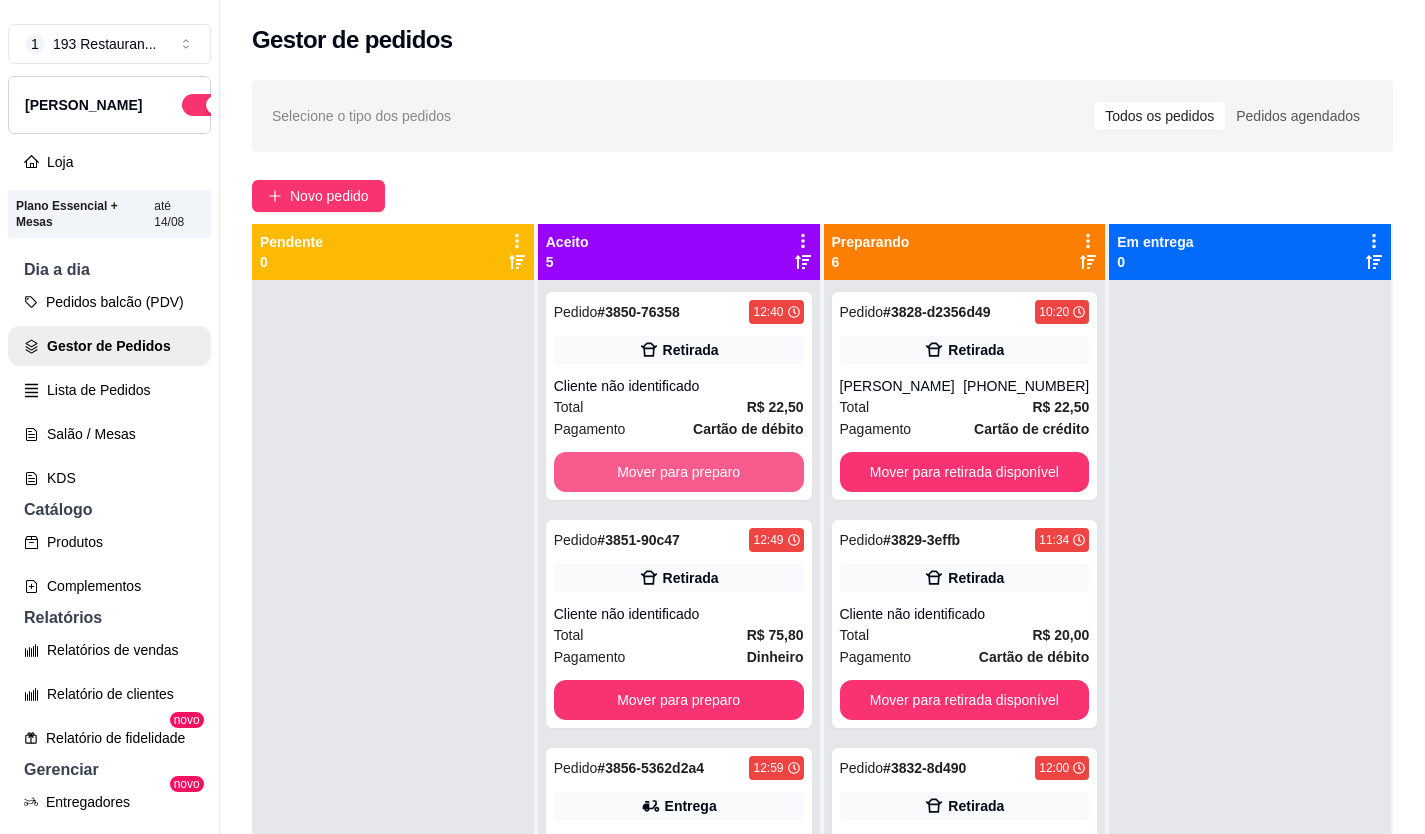 click on "Mover para preparo" at bounding box center [679, 472] 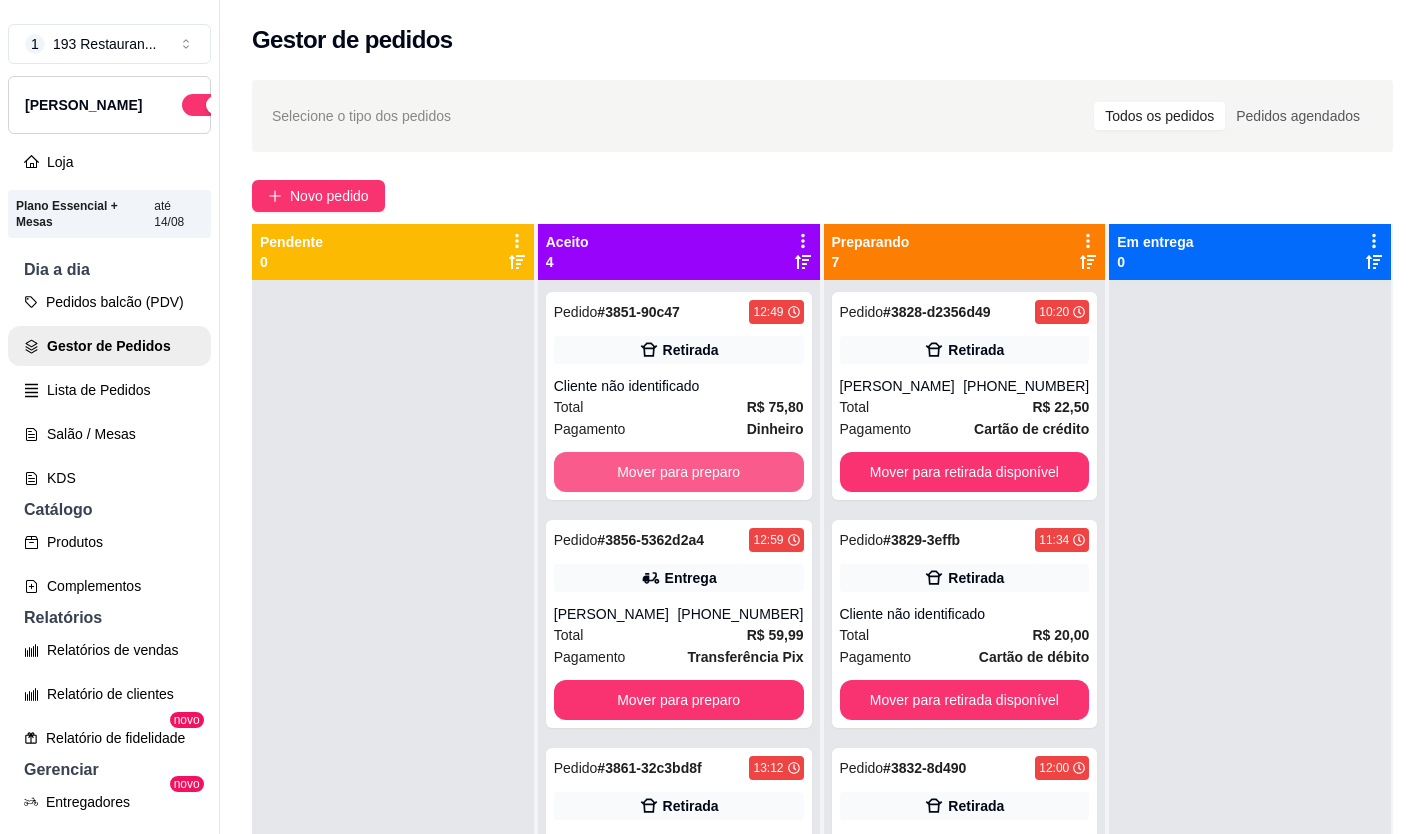 click on "Mover para preparo" at bounding box center [679, 472] 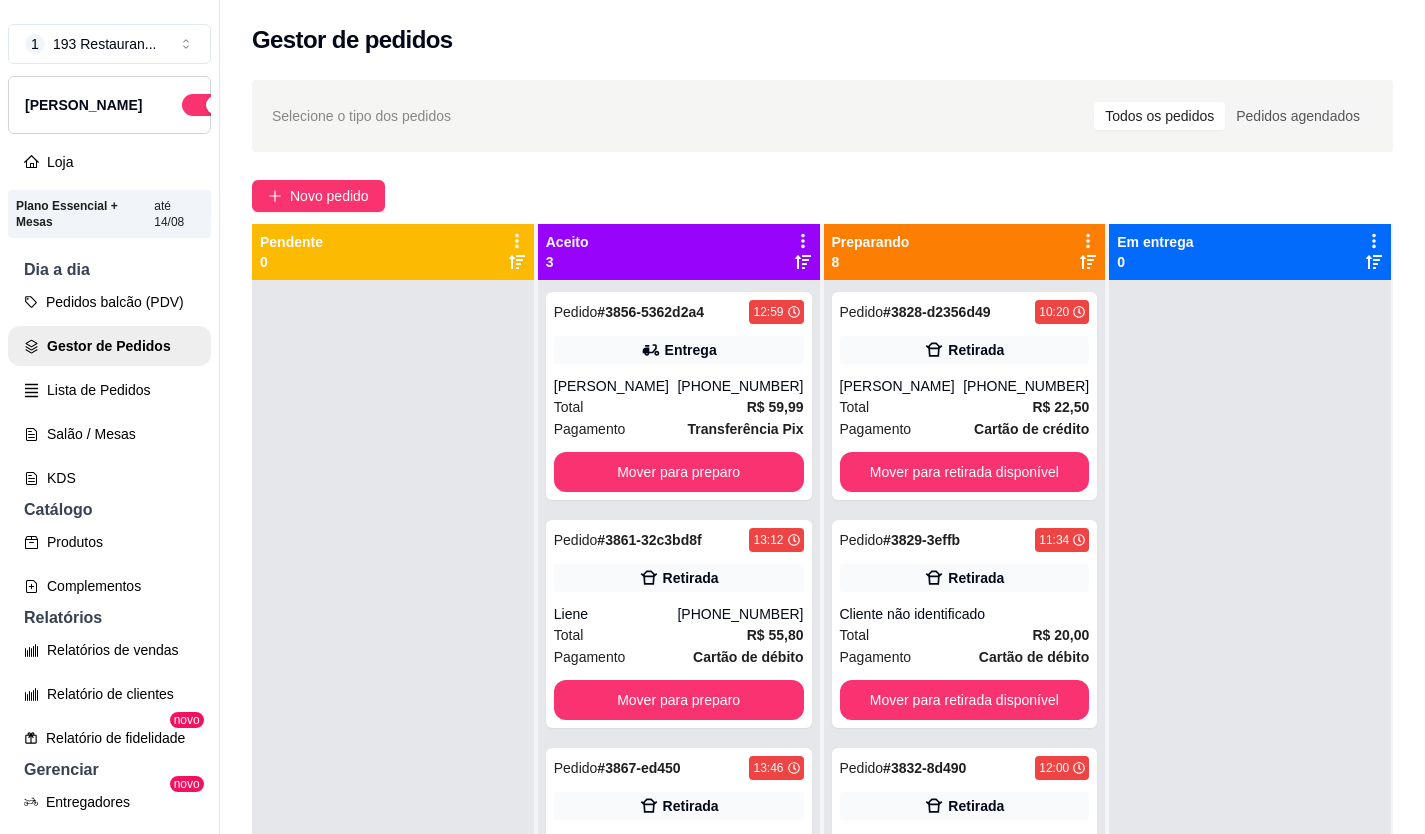click on "Pedido  # 3856-5362d2a4 12:59 Entrega [PERSON_NAME]  [PHONE_NUMBER] Total R$ 59,99 Pagamento Transferência Pix Mover para preparo" at bounding box center [679, 396] 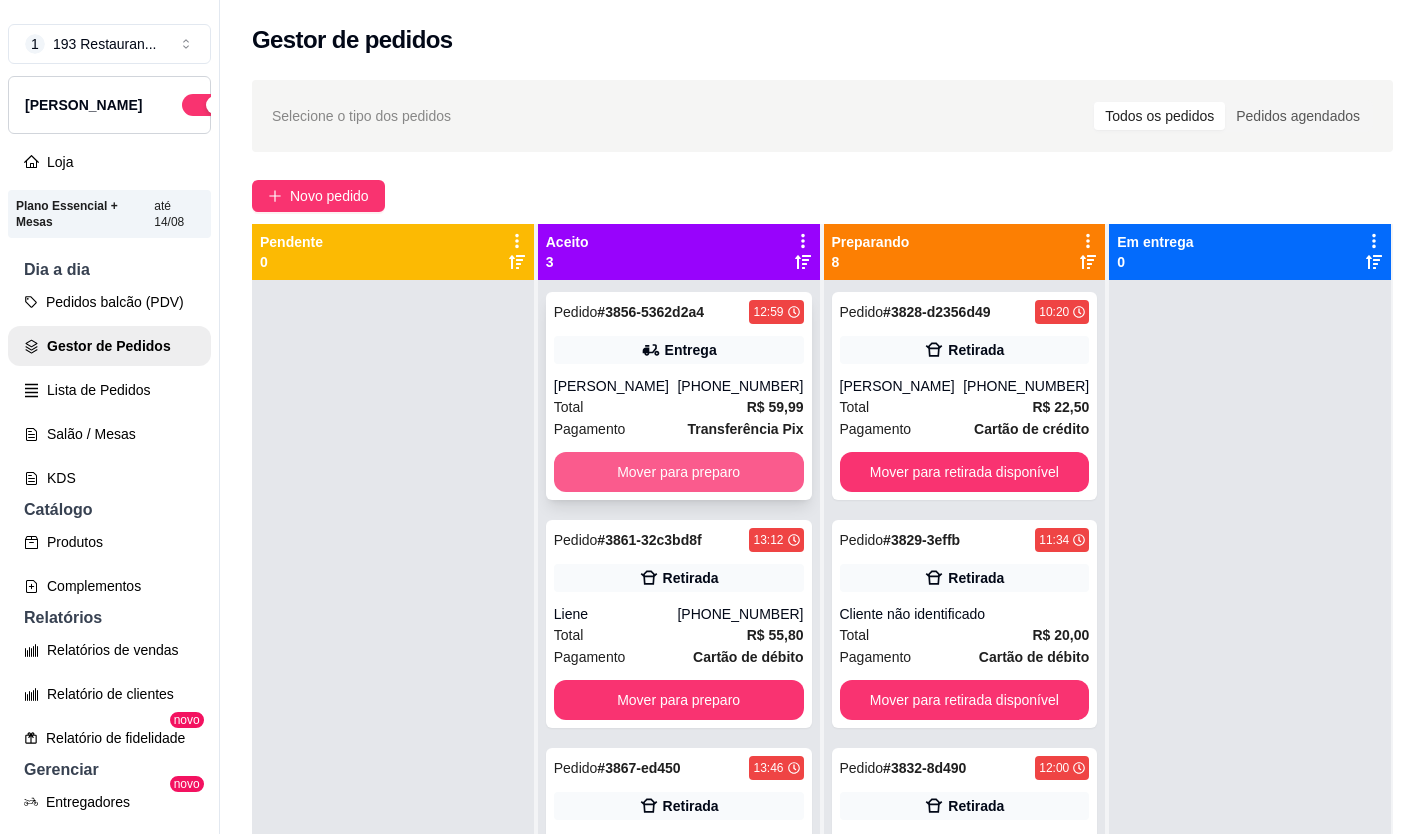 click on "Mover para preparo" at bounding box center [679, 472] 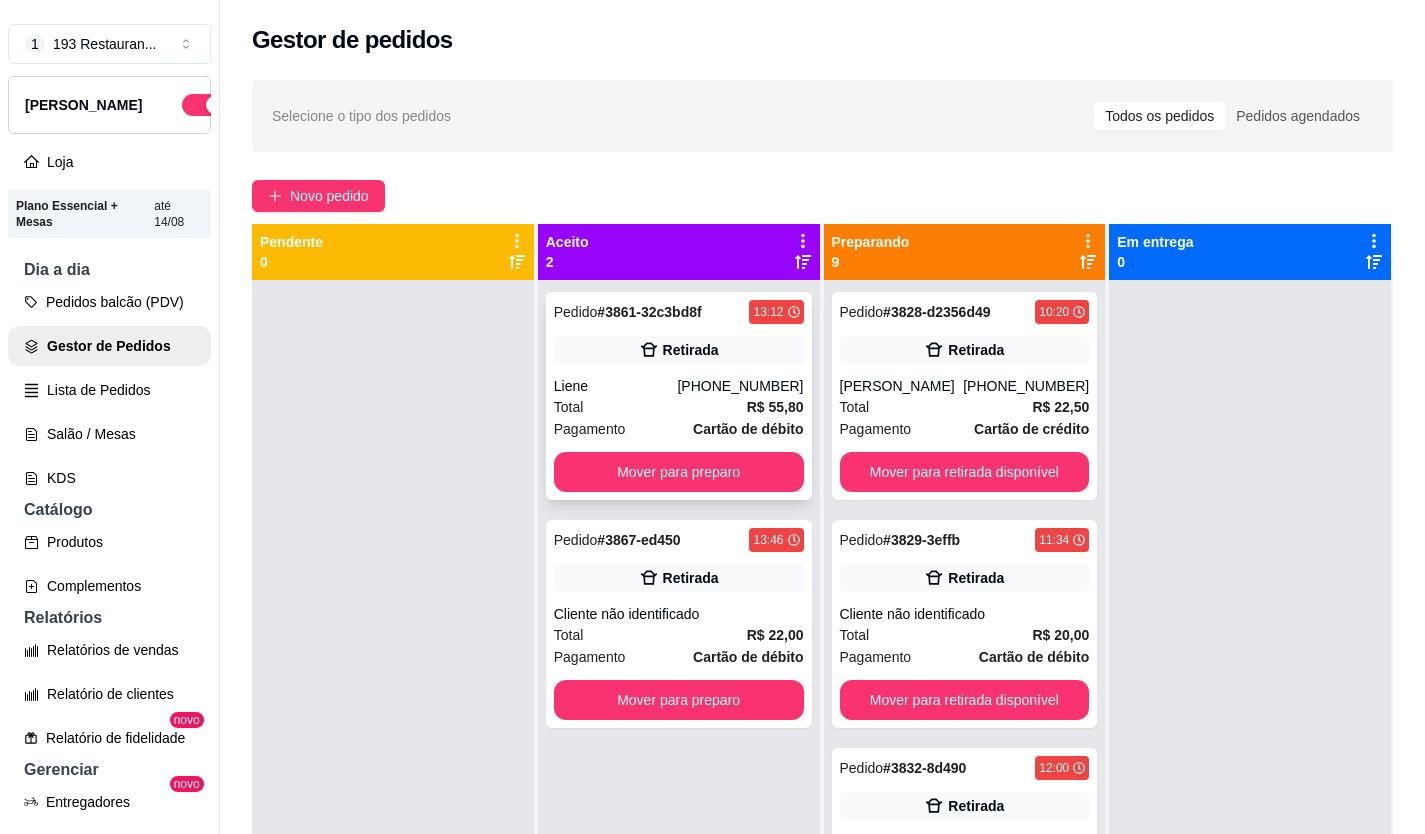 click on "Pedido  # 3861-32c3bd8f 13:12 Retirada Liene [PHONE_NUMBER] Total R$ 55,80 Pagamento Cartão de débito Mover para preparo" at bounding box center (679, 396) 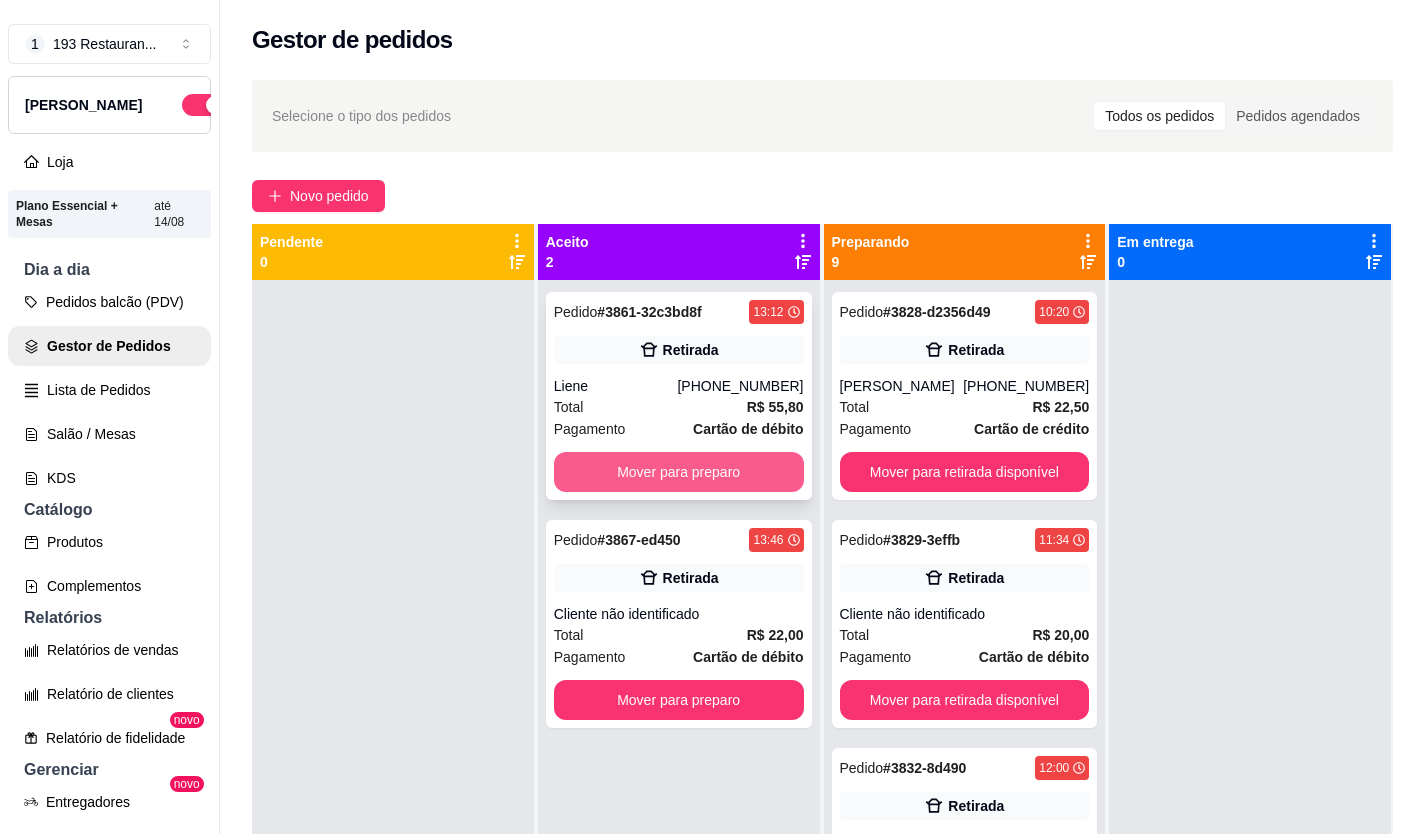 click on "Mover para preparo" at bounding box center [679, 472] 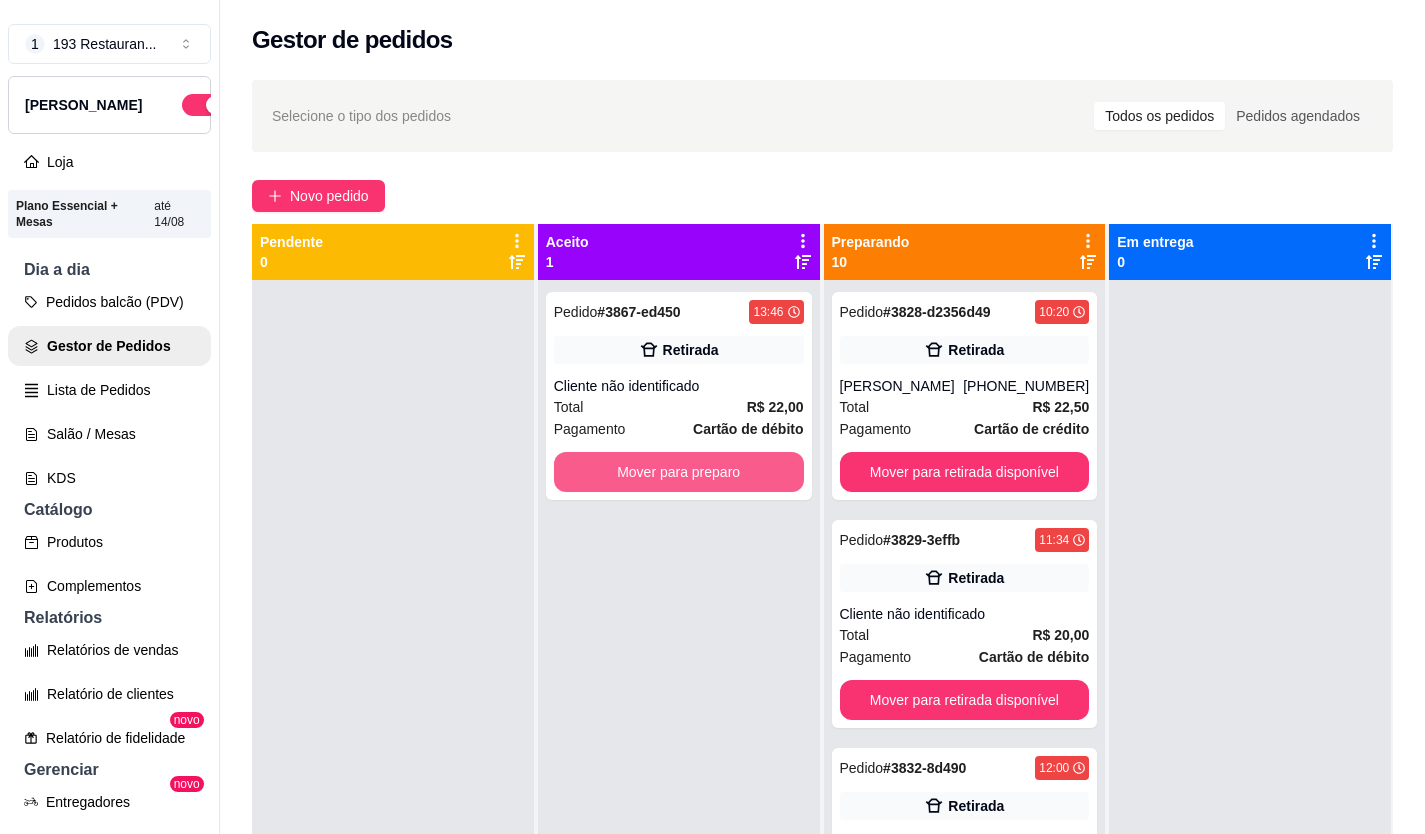 click on "Mover para preparo" at bounding box center (679, 472) 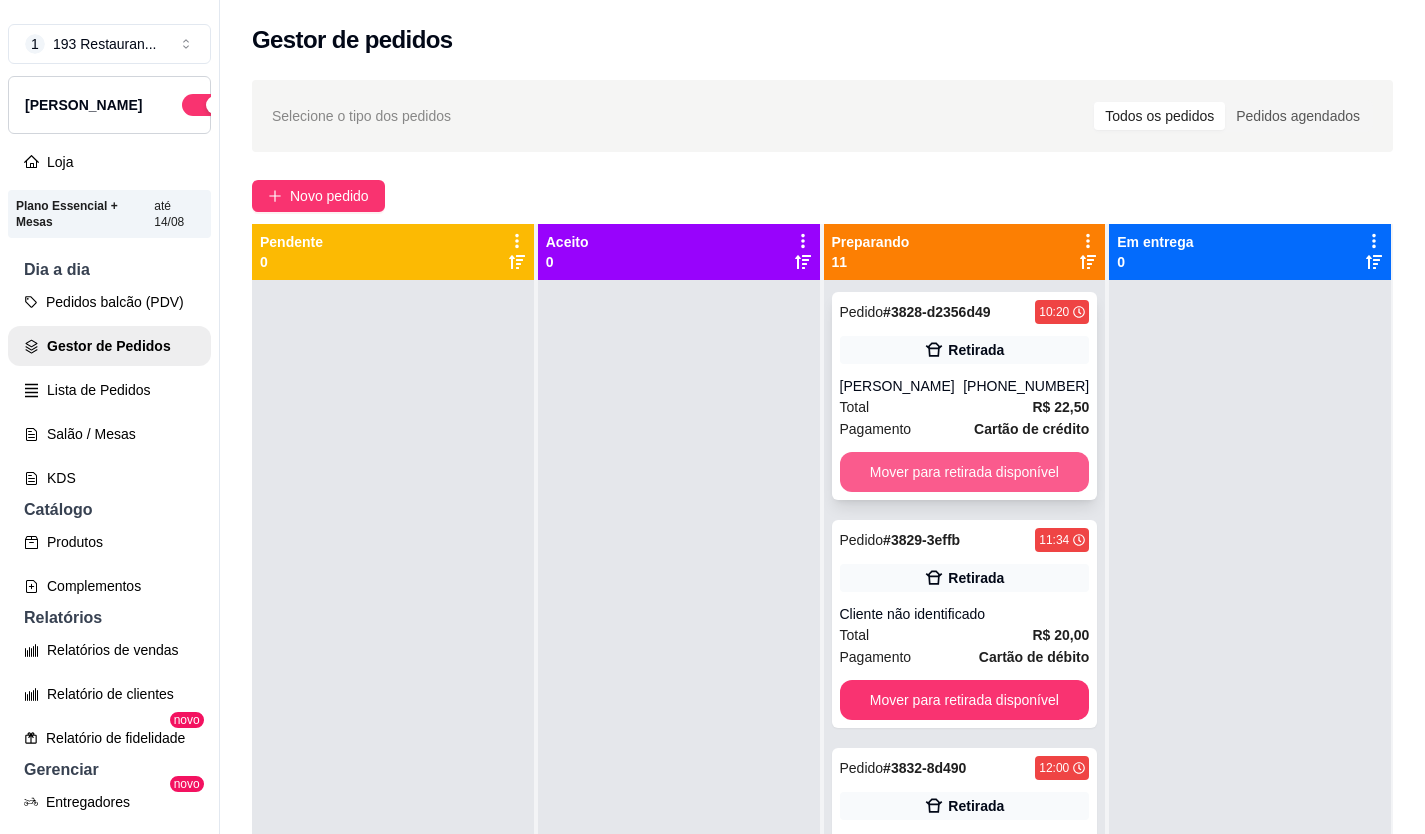 click on "Mover para retirada disponível" at bounding box center [965, 472] 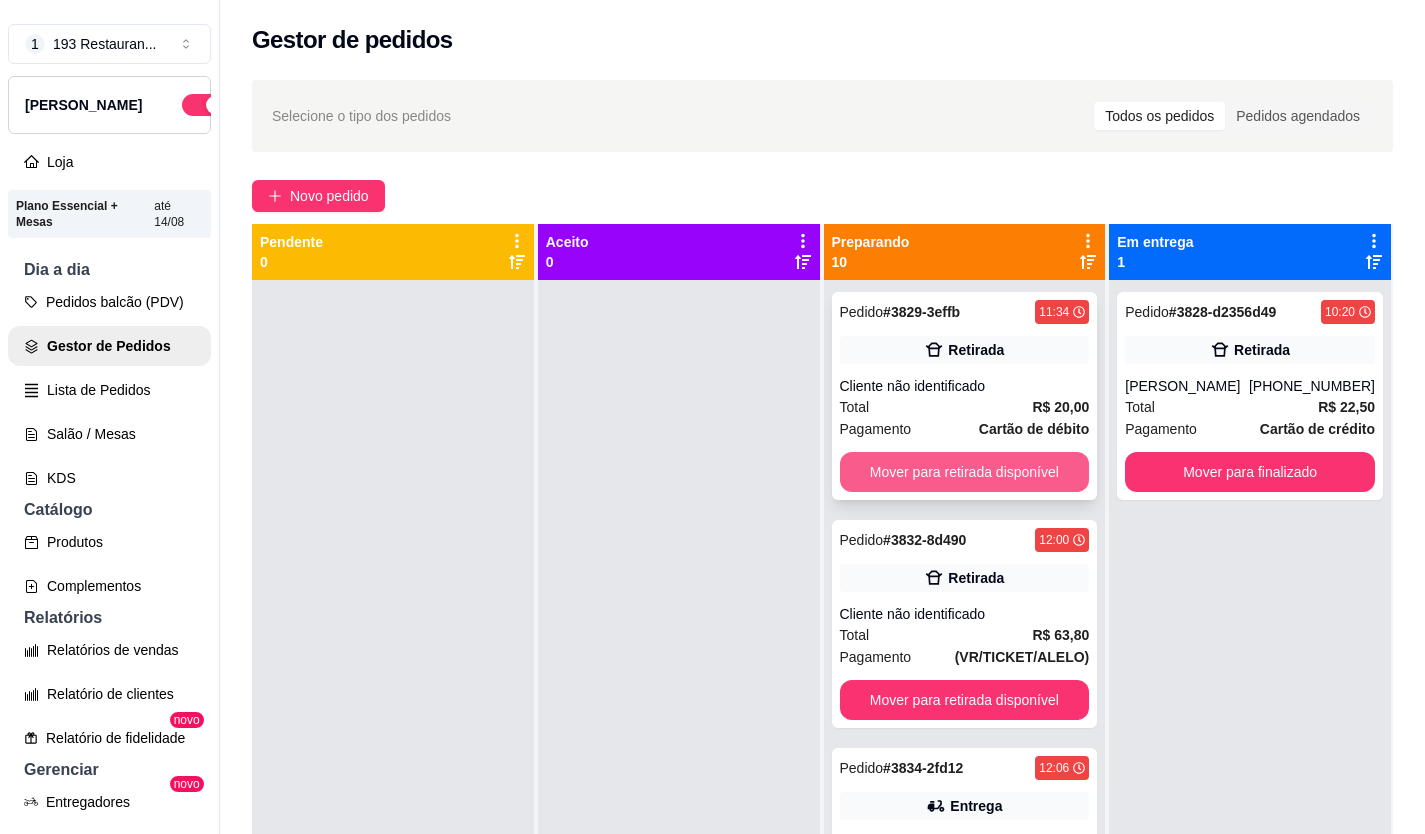 click on "Mover para retirada disponível" at bounding box center [965, 472] 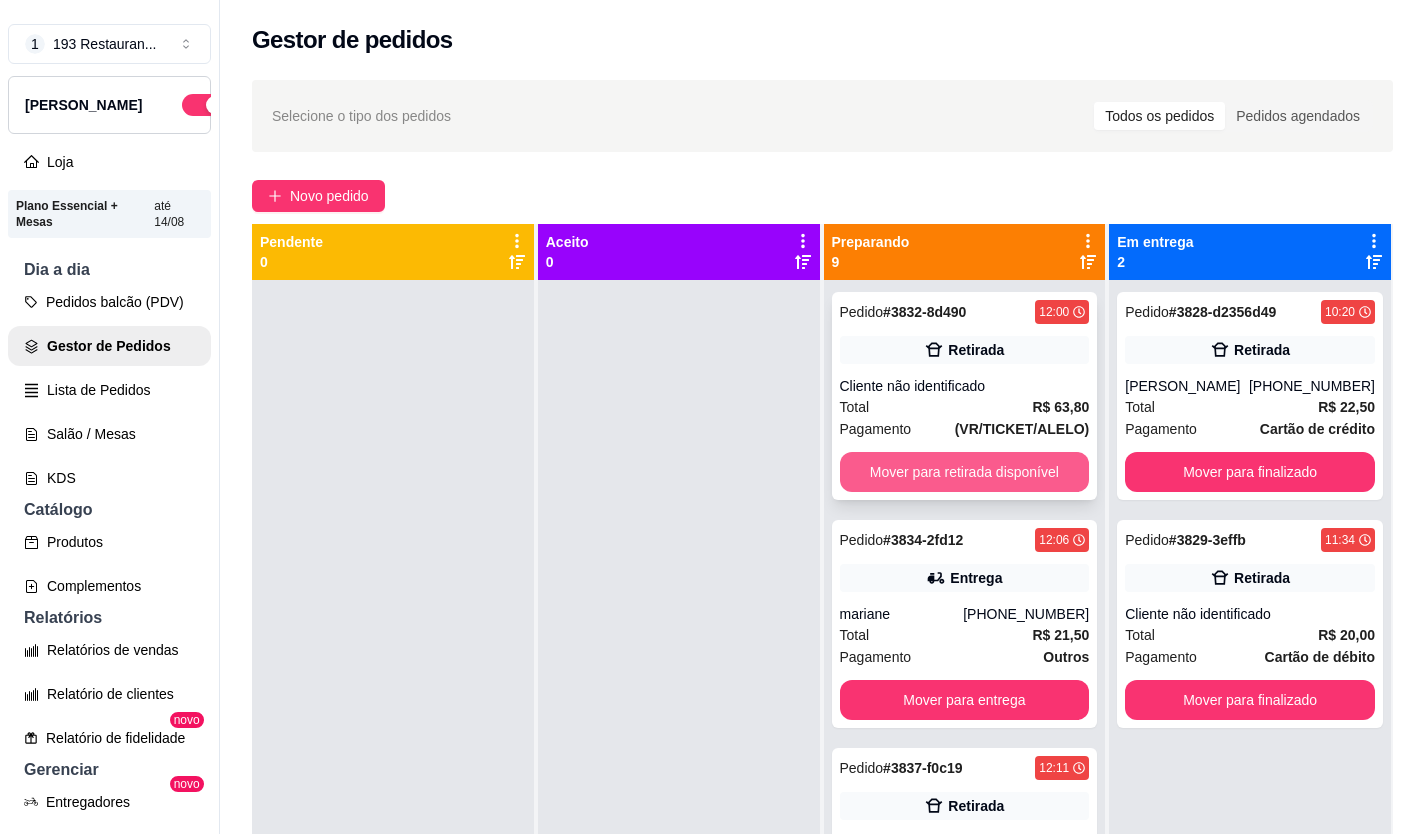click on "Mover para retirada disponível" at bounding box center [965, 472] 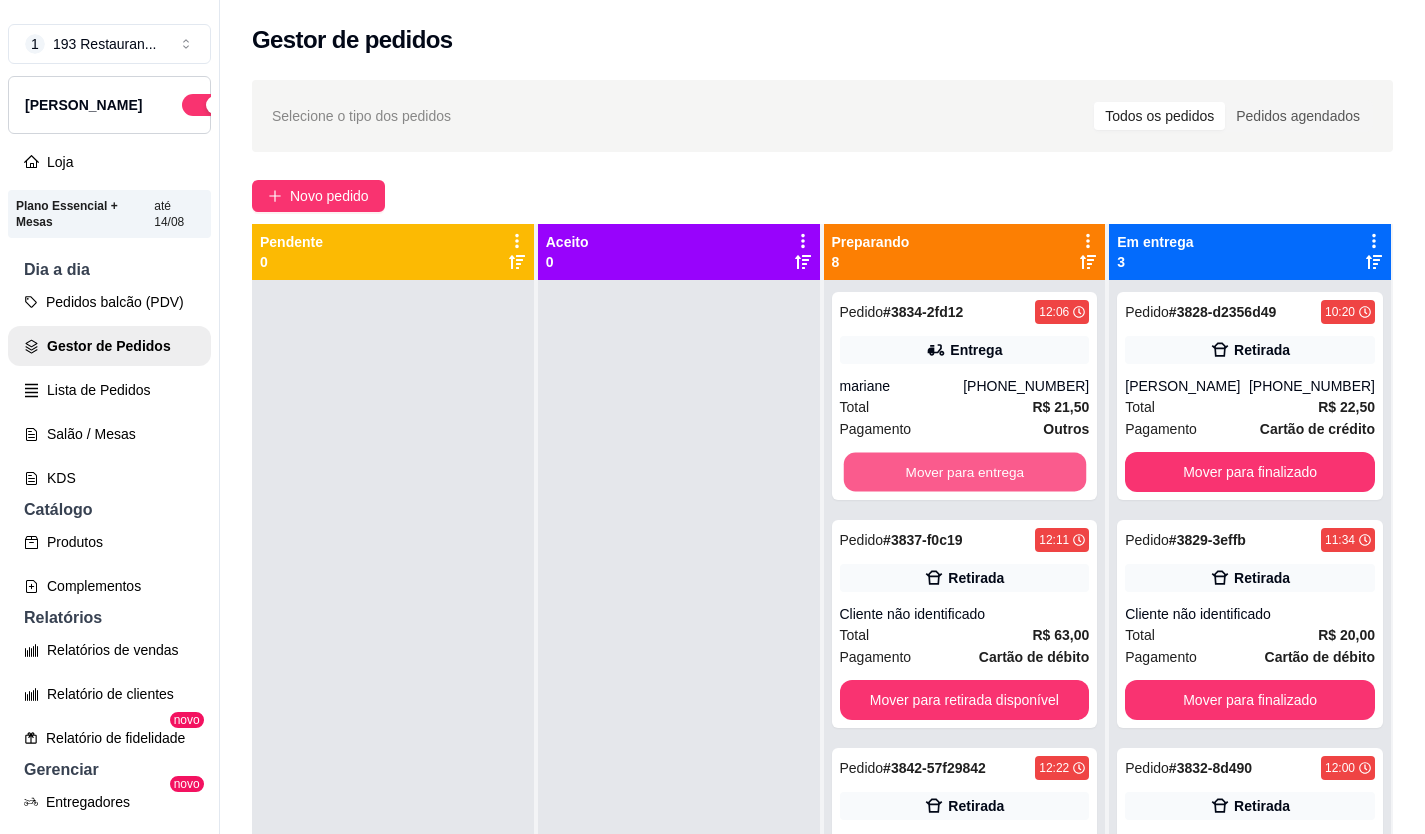 click on "Mover para entrega" at bounding box center (964, 472) 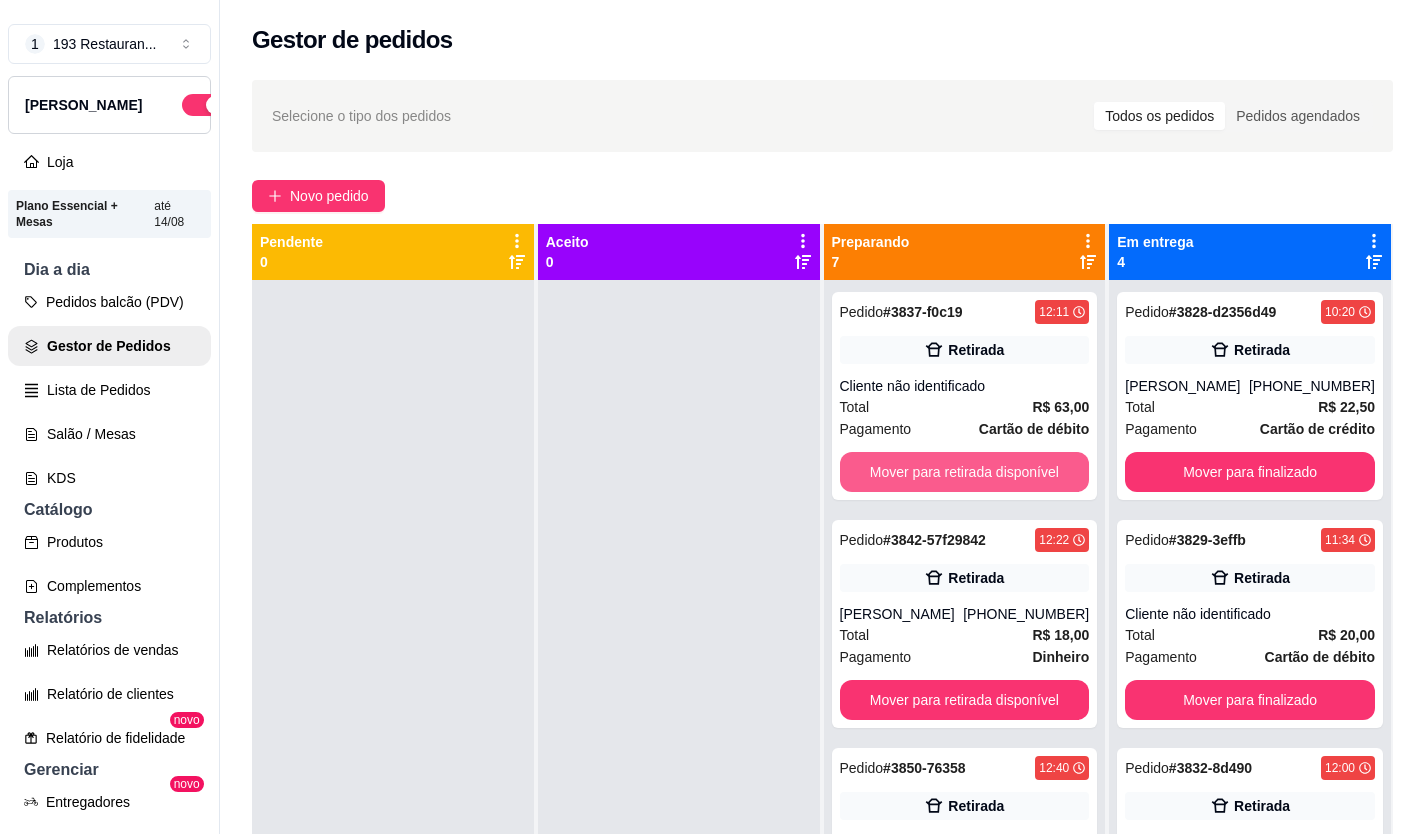 click on "Mover para retirada disponível" at bounding box center (965, 472) 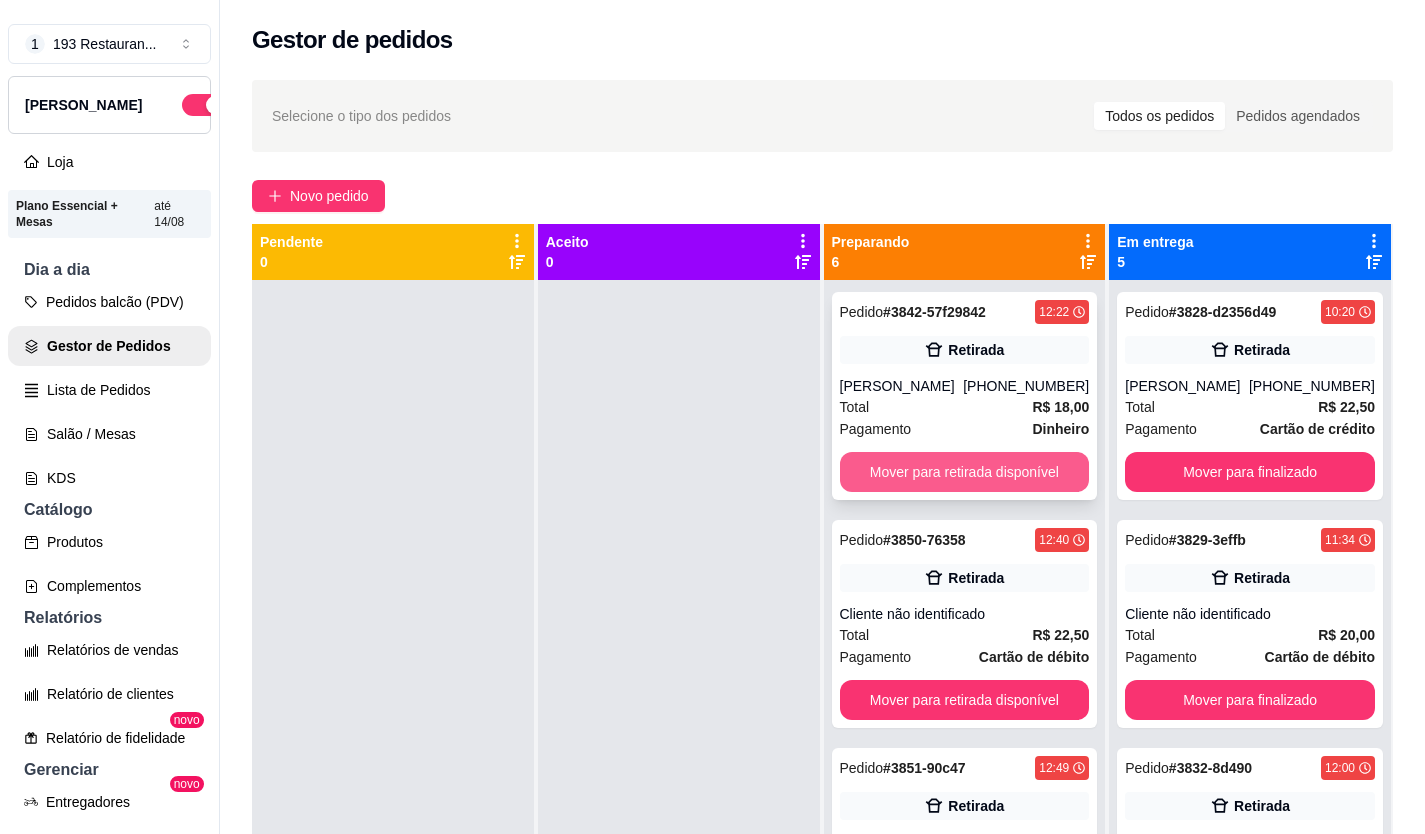 click on "Mover para retirada disponível" at bounding box center (965, 472) 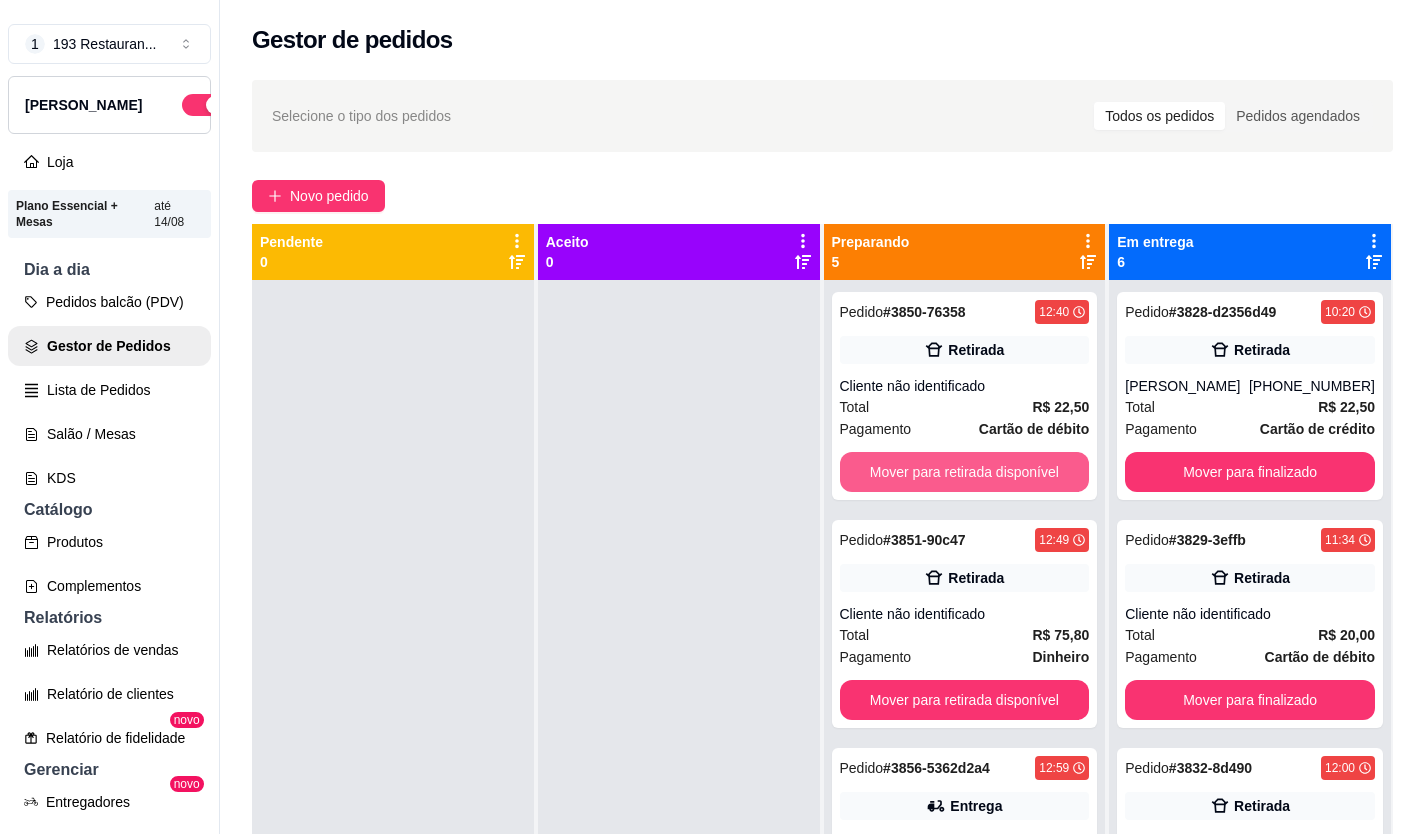 click on "Mover para retirada disponível" at bounding box center [965, 472] 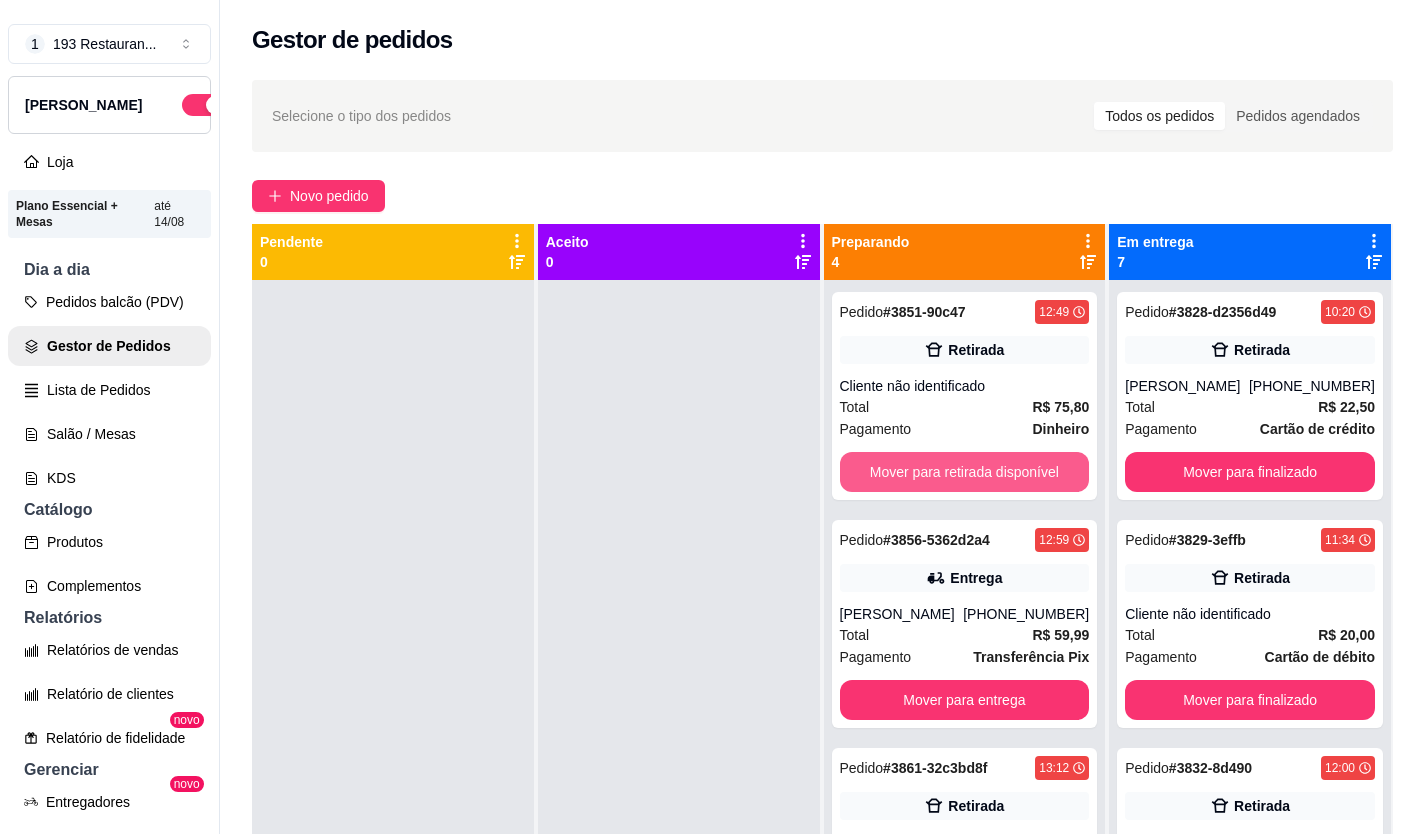 click on "Mover para retirada disponível" at bounding box center (965, 472) 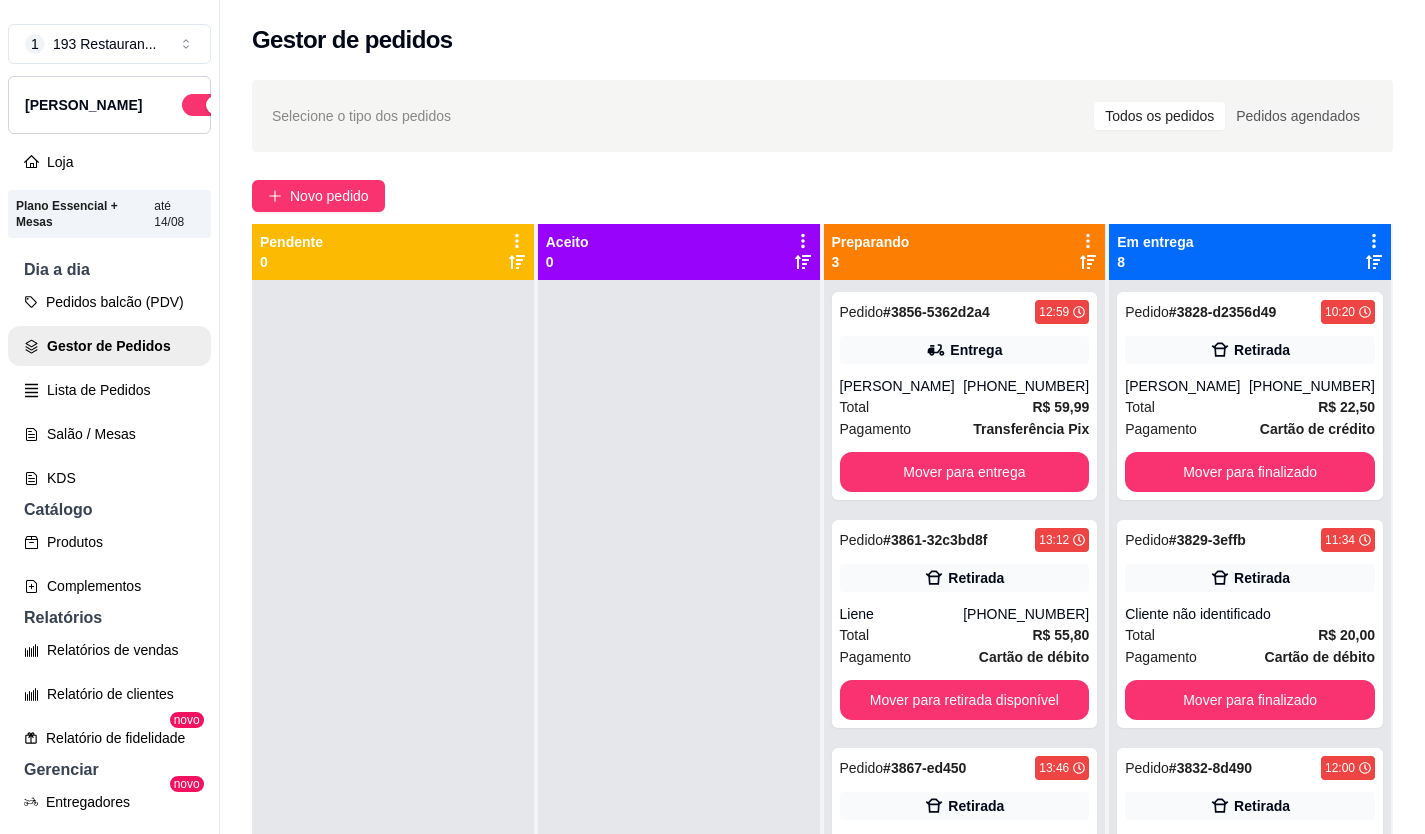 click on "Pedido  # 3856-5362d2a4 12:59 Entrega [PERSON_NAME]  [PHONE_NUMBER] Total R$ 59,99 Pagamento Transferência Pix Mover para entrega" at bounding box center (965, 396) 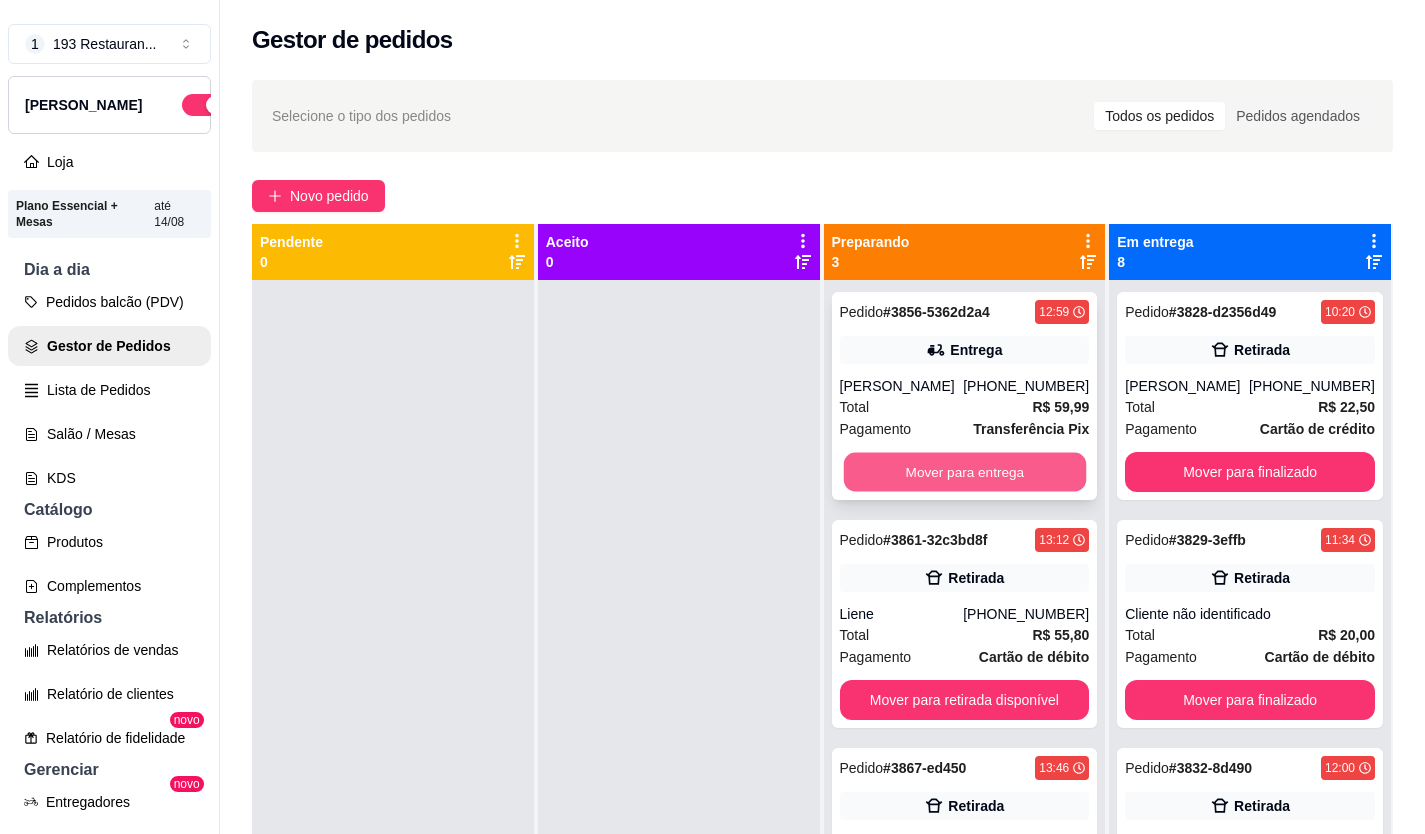 click on "Mover para entrega" at bounding box center (964, 472) 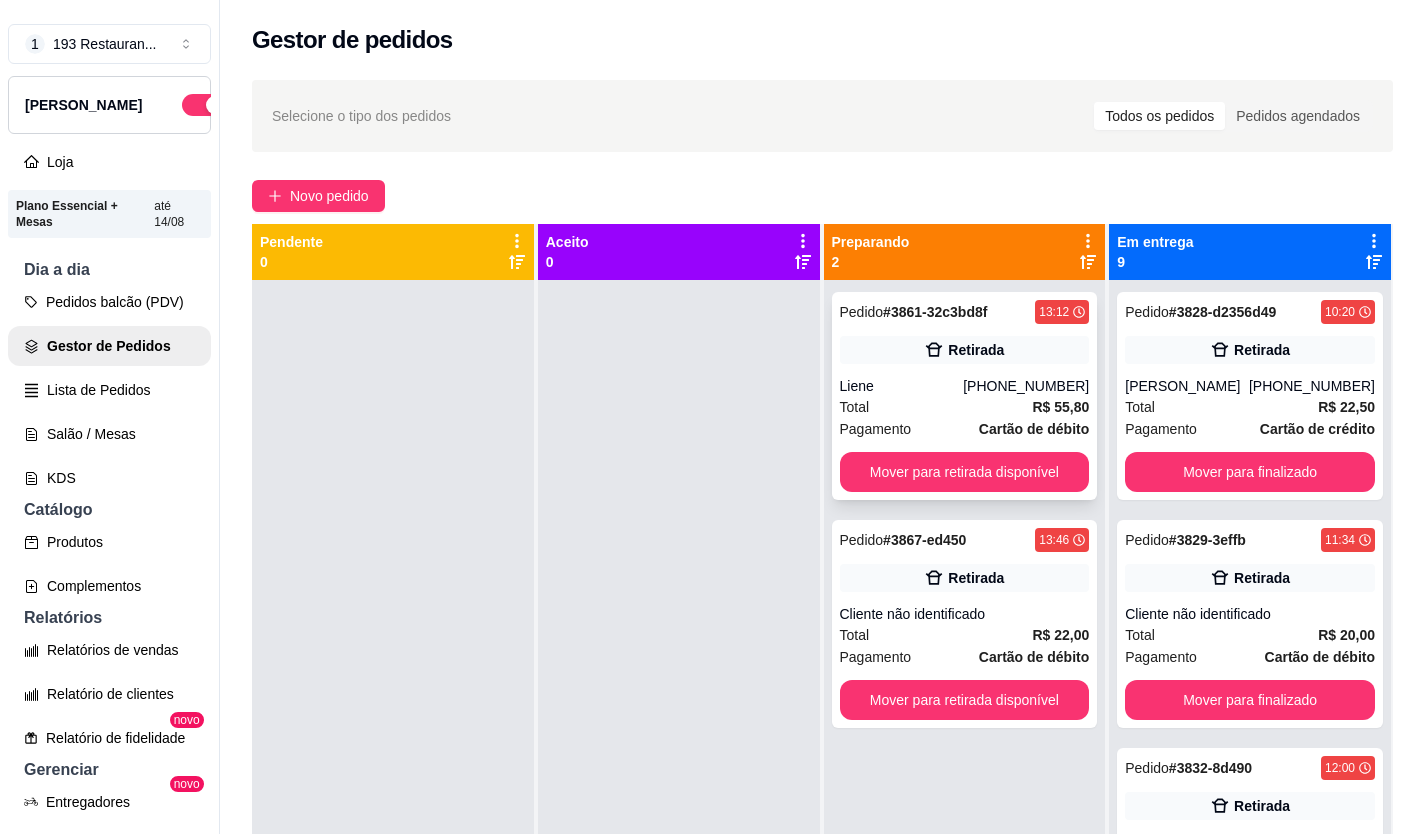 click on "Pedido  # 3861-32c3bd8f 13:12 Retirada Liene [PHONE_NUMBER] Total R$ 55,80 Pagamento Cartão de débito Mover para retirada disponível" at bounding box center [965, 396] 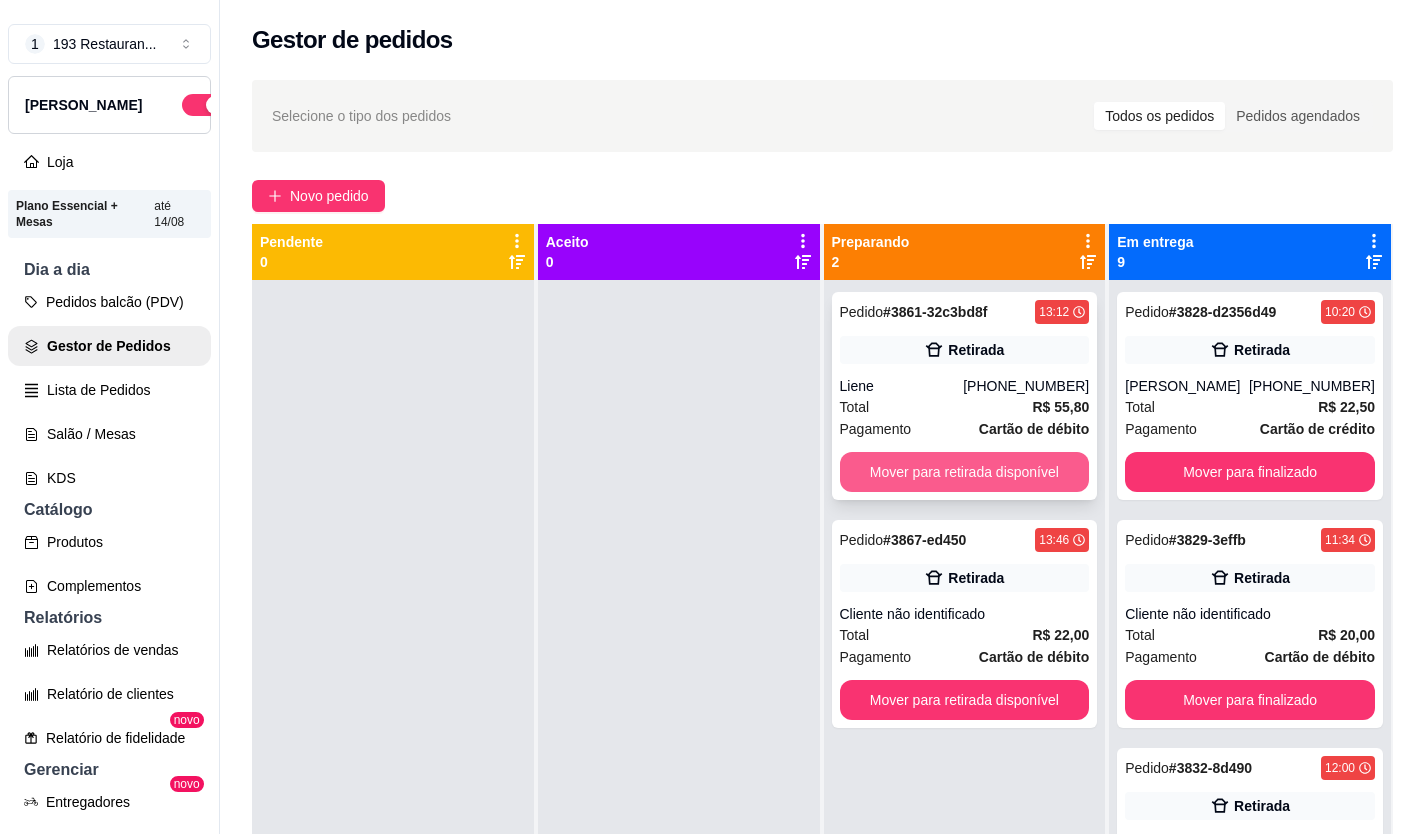 click on "Mover para retirada disponível" at bounding box center [965, 472] 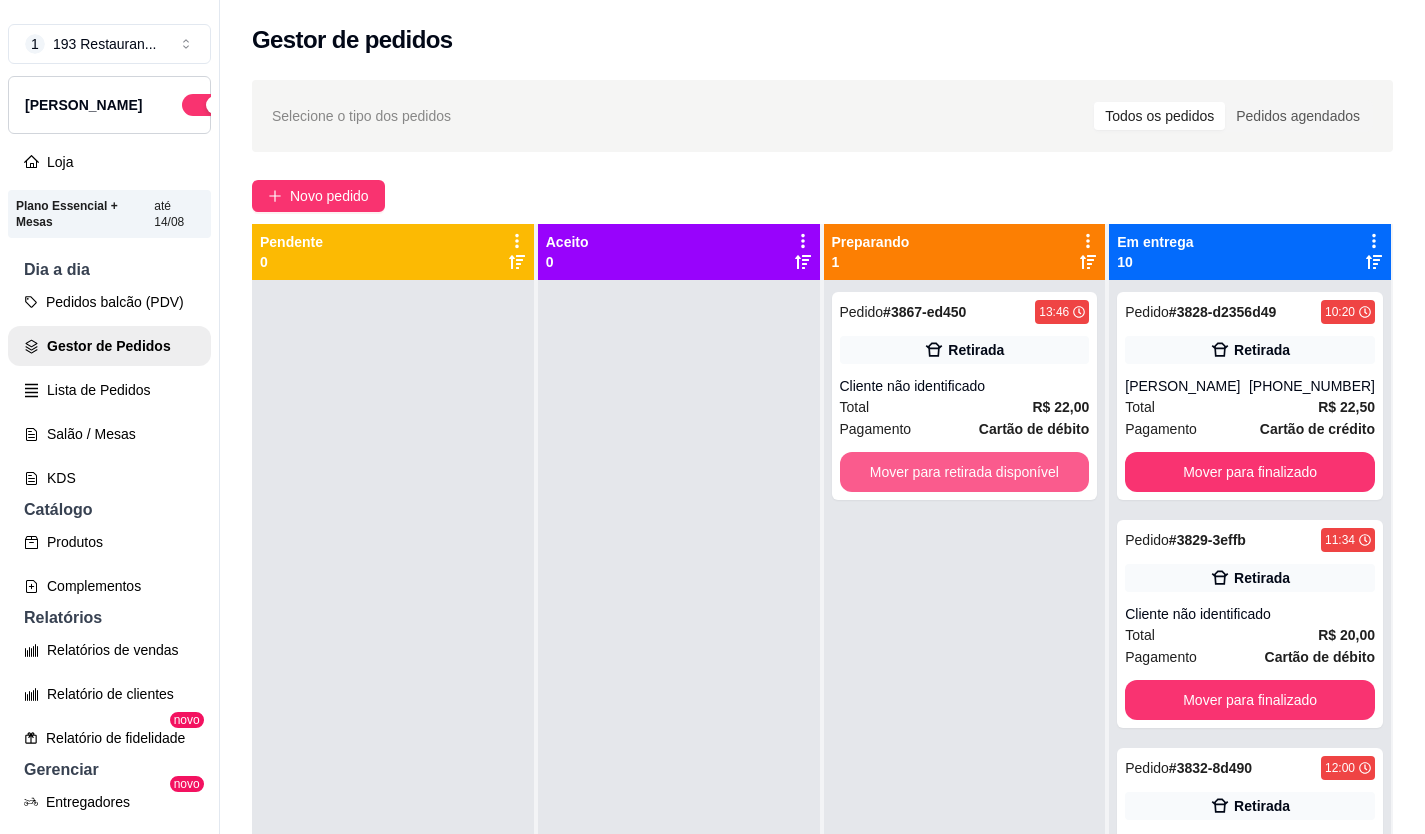 click on "Mover para retirada disponível" at bounding box center (965, 472) 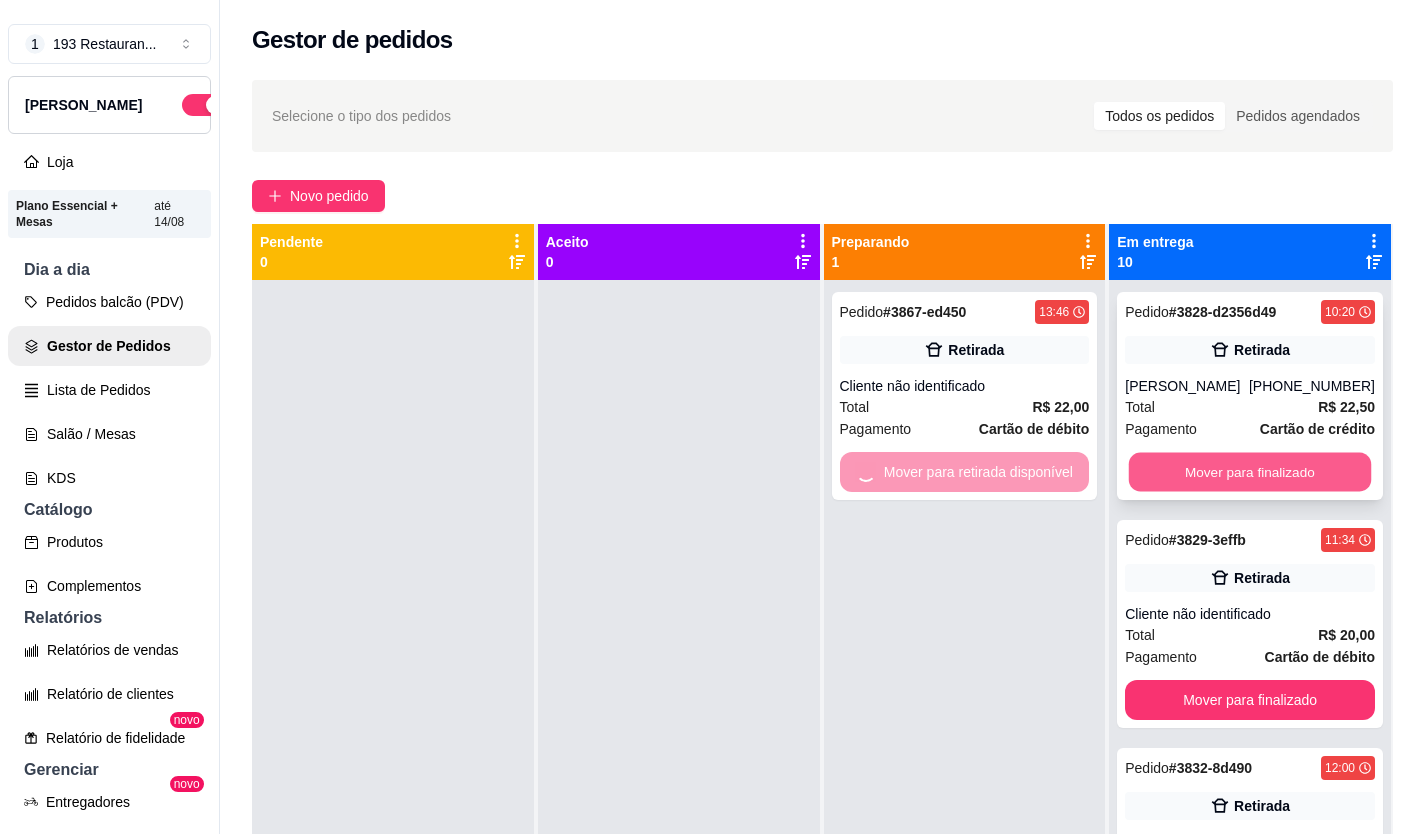 click on "Mover para finalizado" at bounding box center (1250, 472) 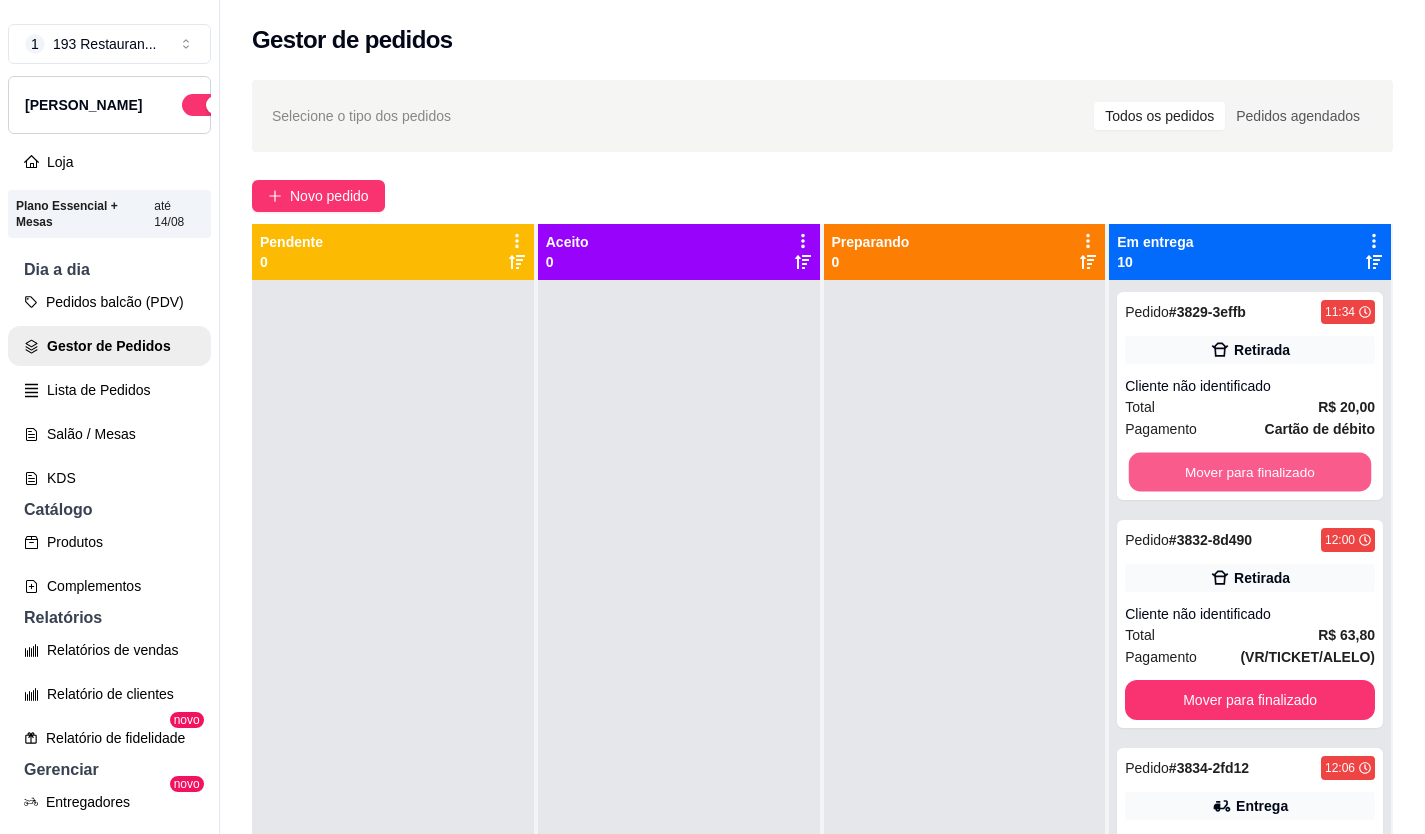 click on "Mover para finalizado" at bounding box center (1250, 472) 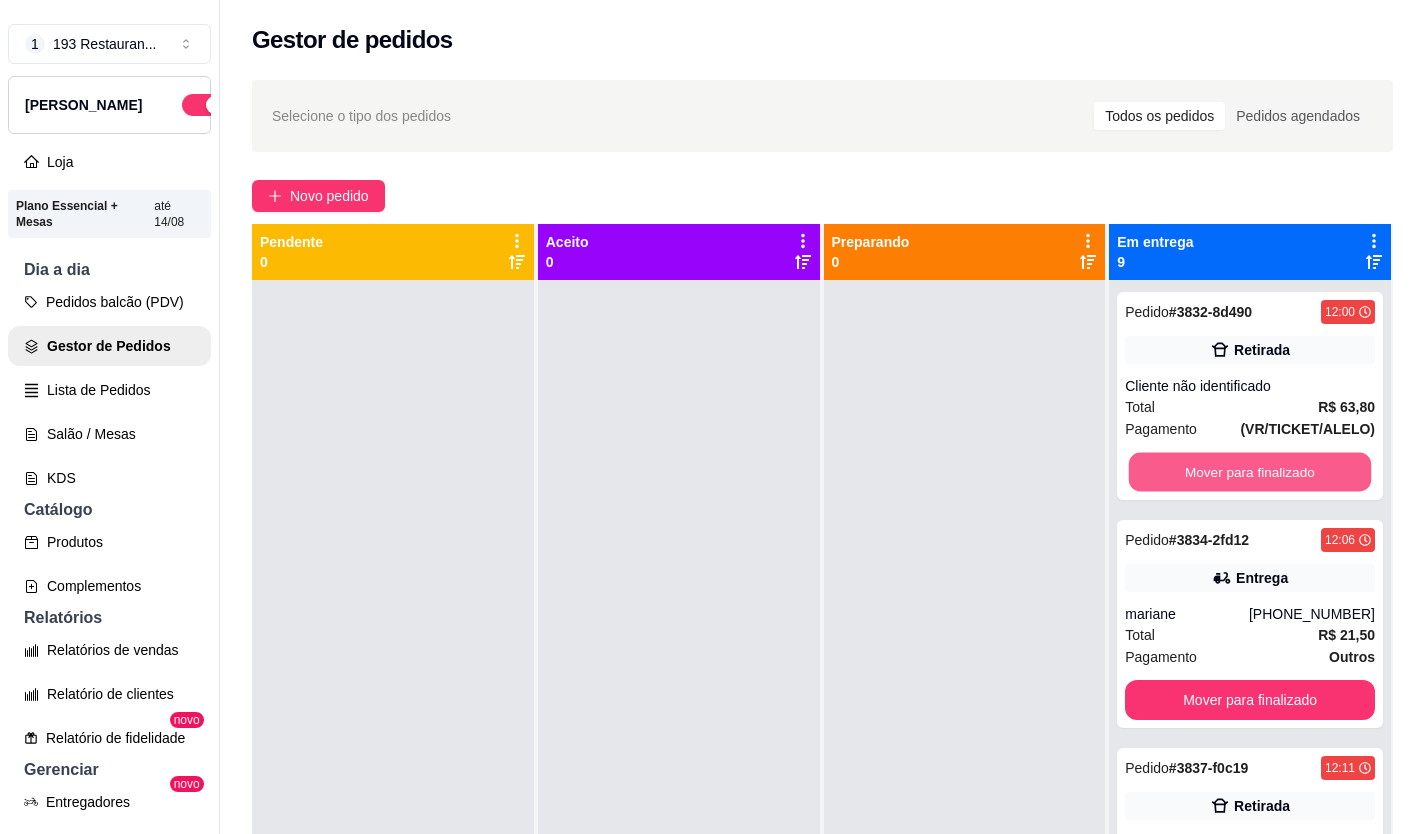 click on "Mover para finalizado" at bounding box center (1250, 472) 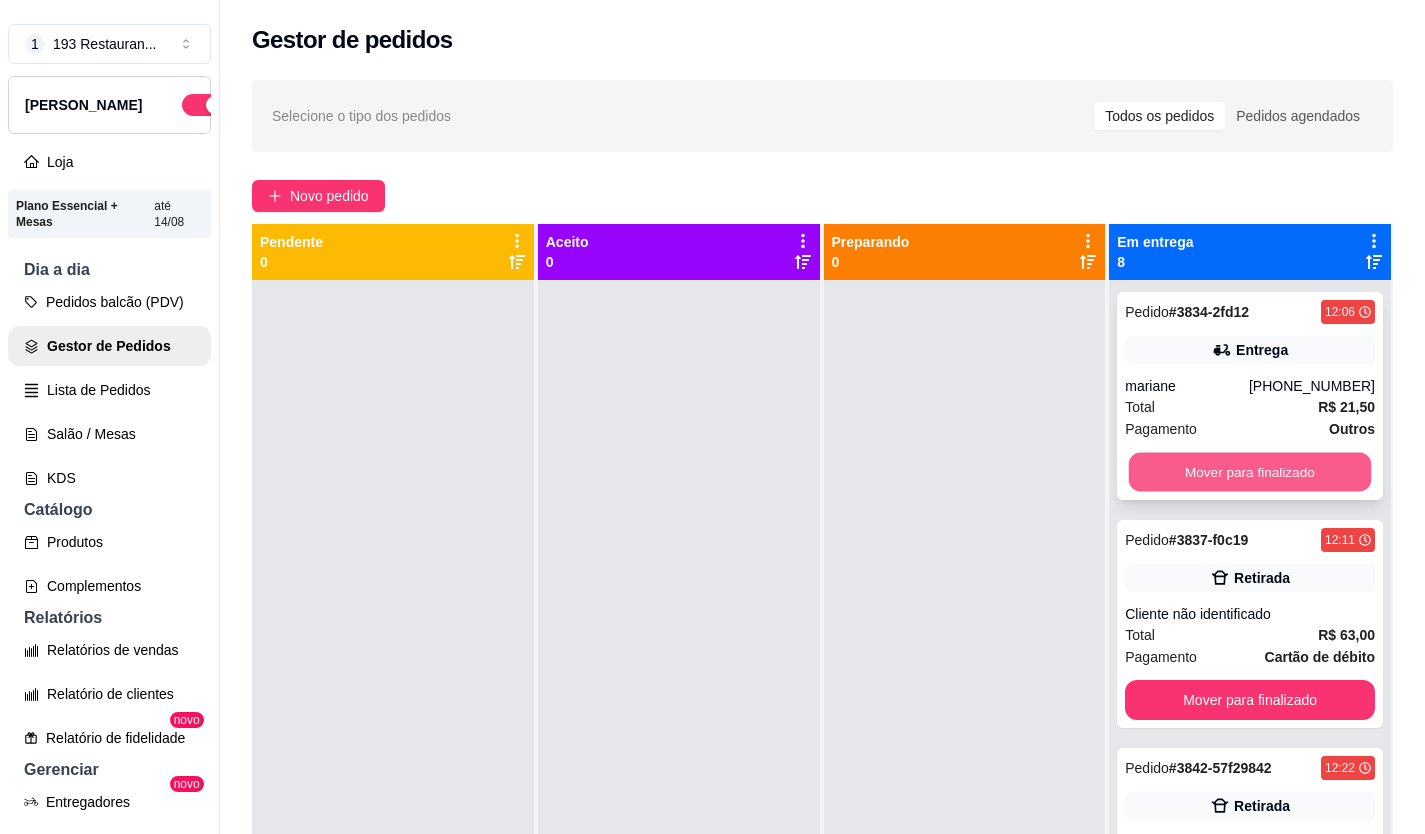 click on "Mover para finalizado" at bounding box center [1250, 472] 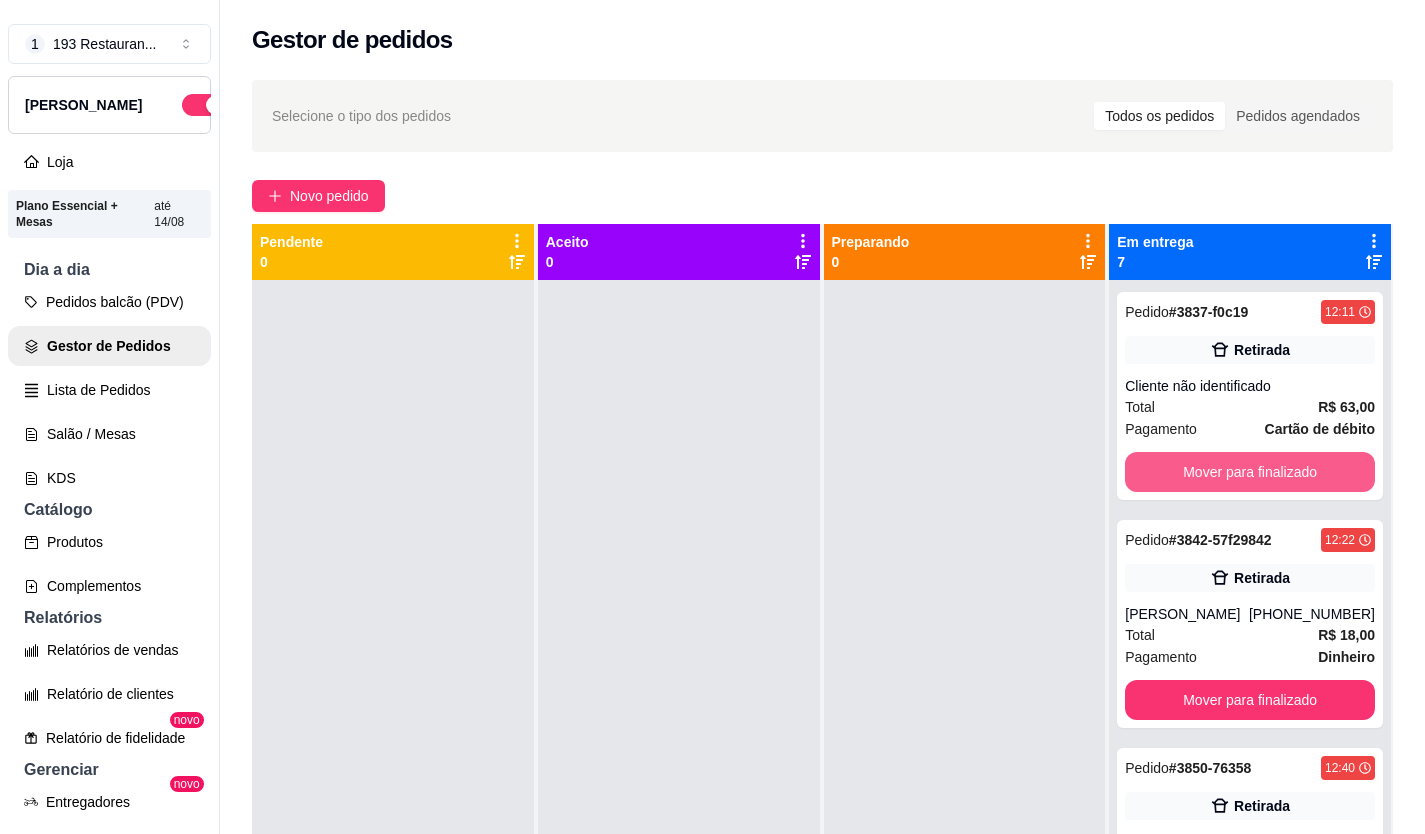 click on "Mover para finalizado" at bounding box center (1250, 472) 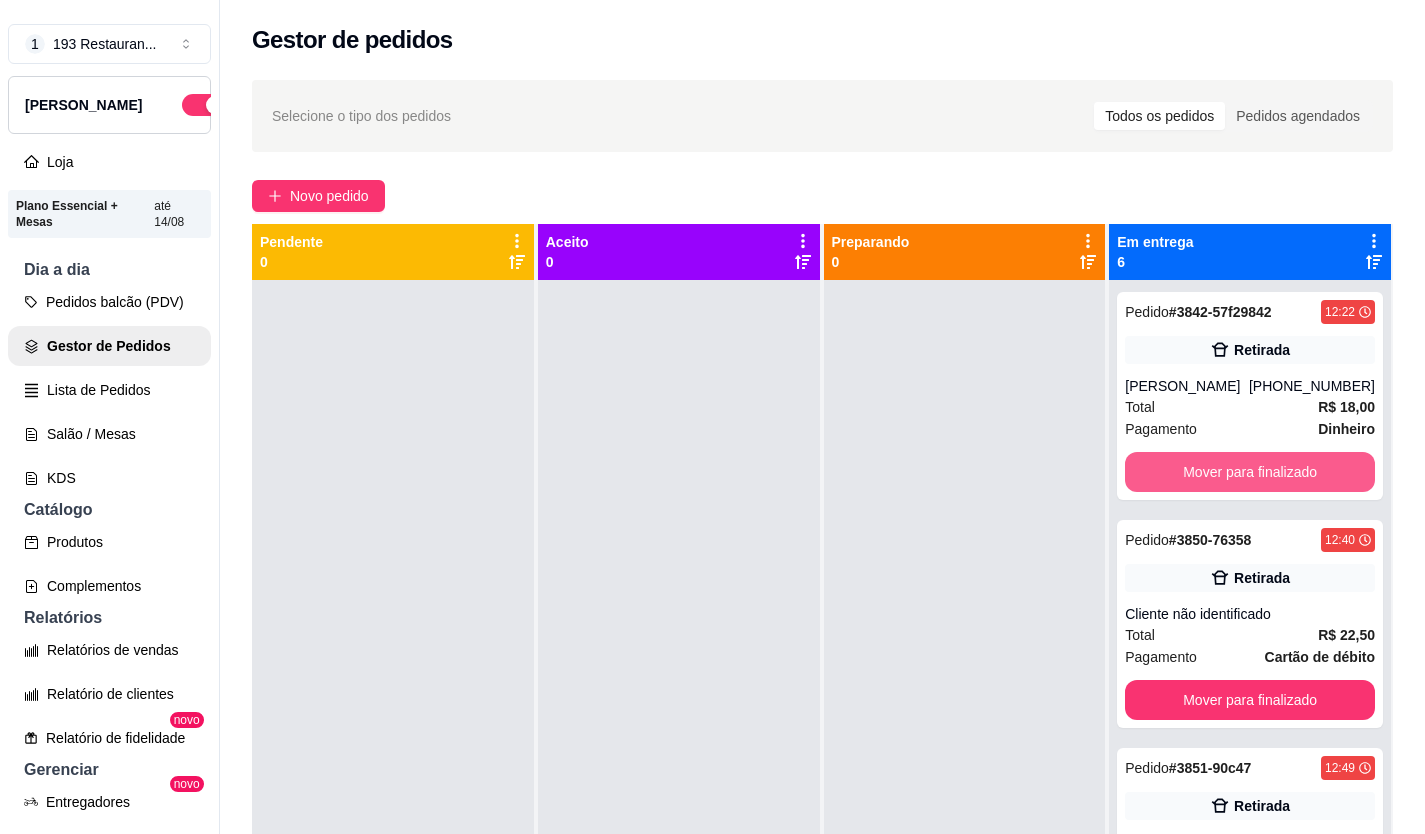 click on "Mover para finalizado" at bounding box center (1250, 472) 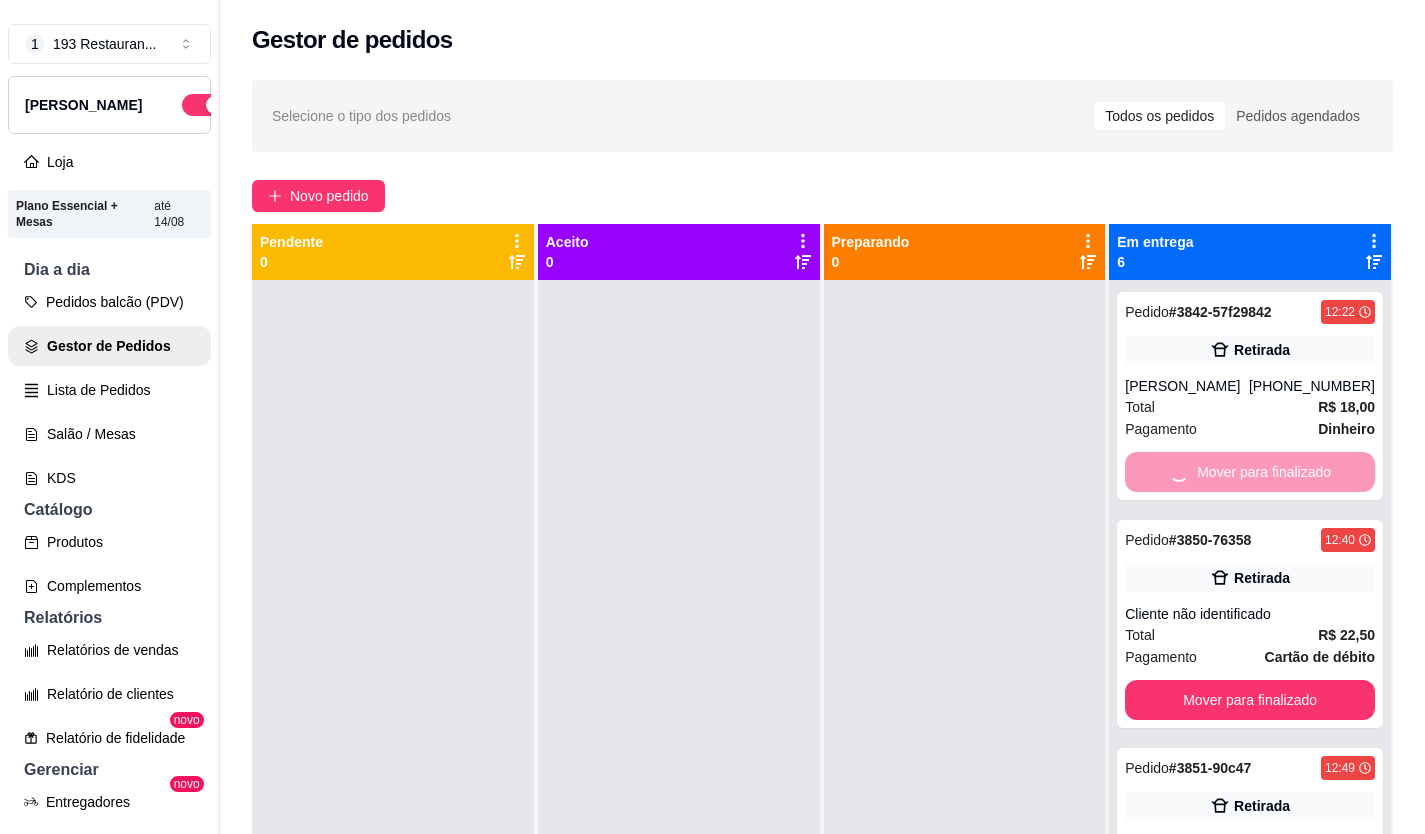 click on "Mover para finalizado" at bounding box center (1250, 472) 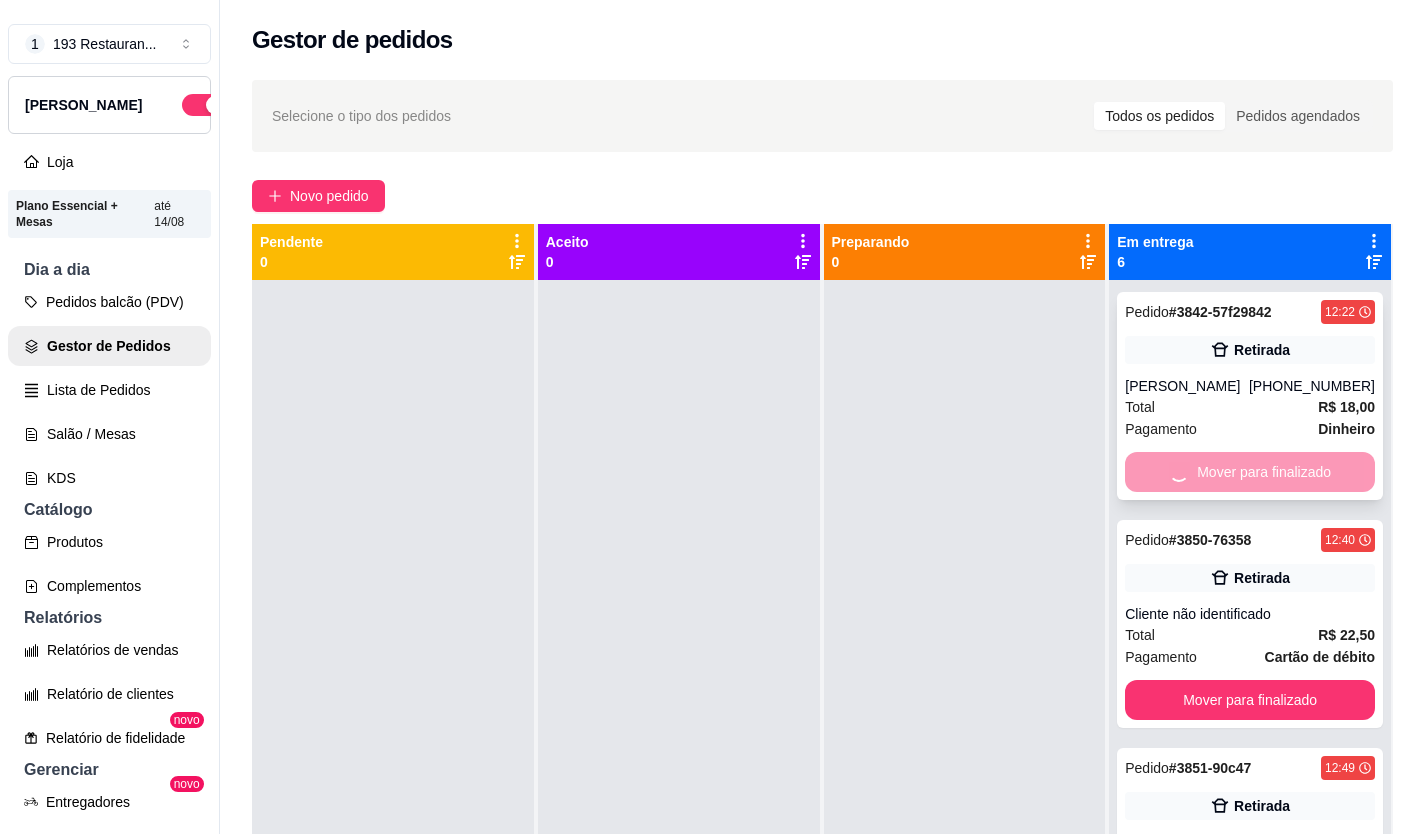 click on "Mover para finalizado" at bounding box center [1250, 472] 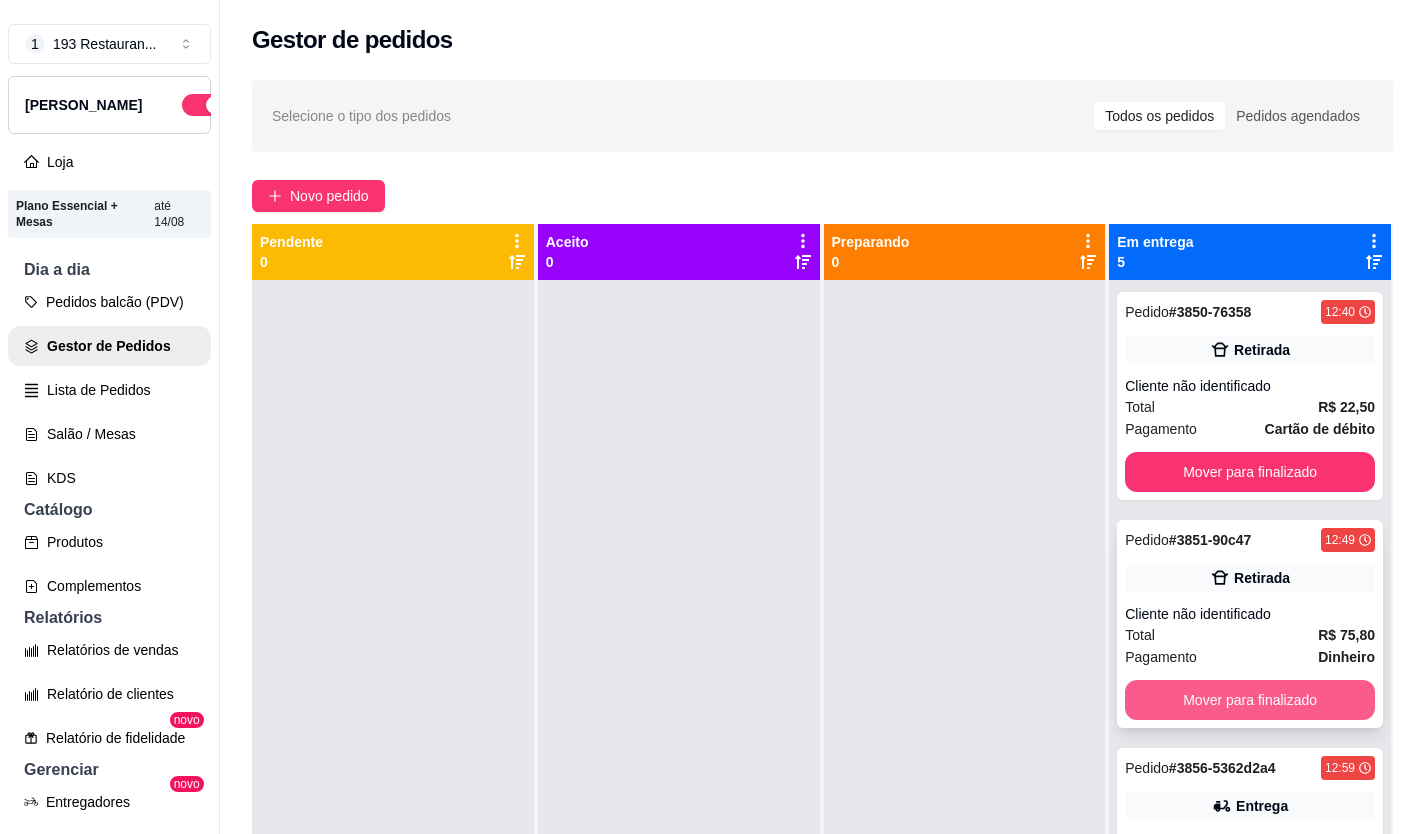 click on "Mover para finalizado" at bounding box center [1250, 700] 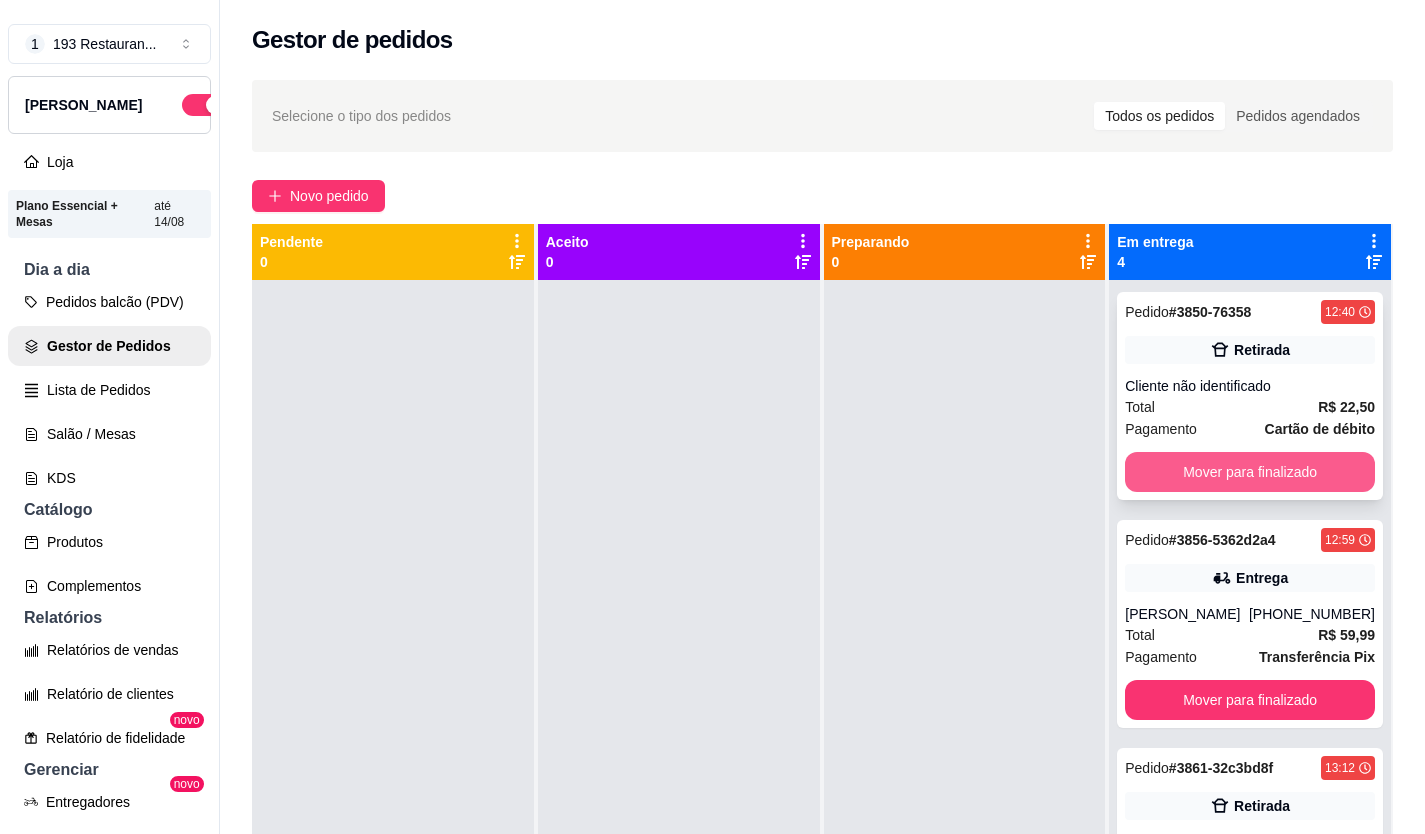 click on "Mover para finalizado" at bounding box center [1250, 472] 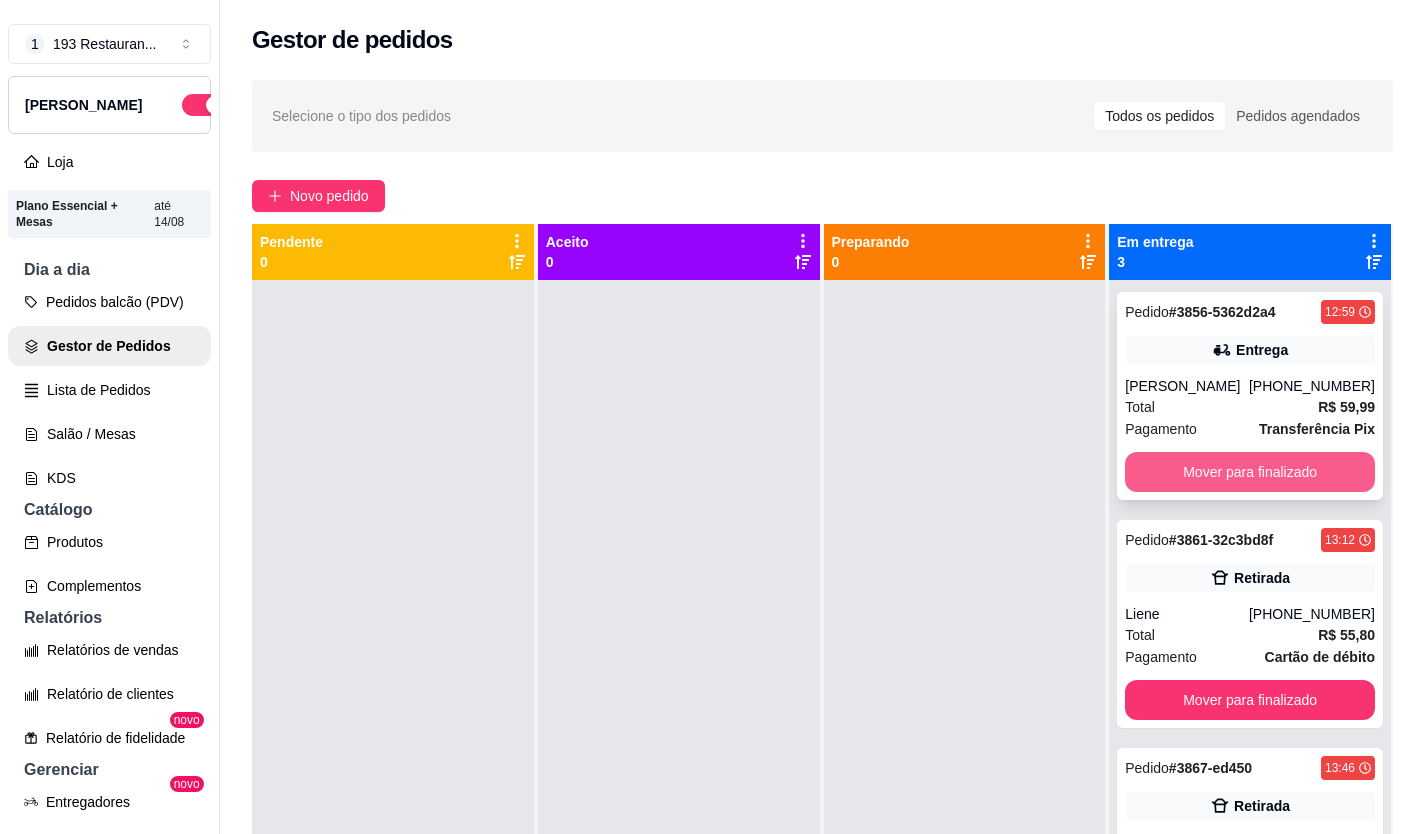click on "Mover para finalizado" at bounding box center (1250, 472) 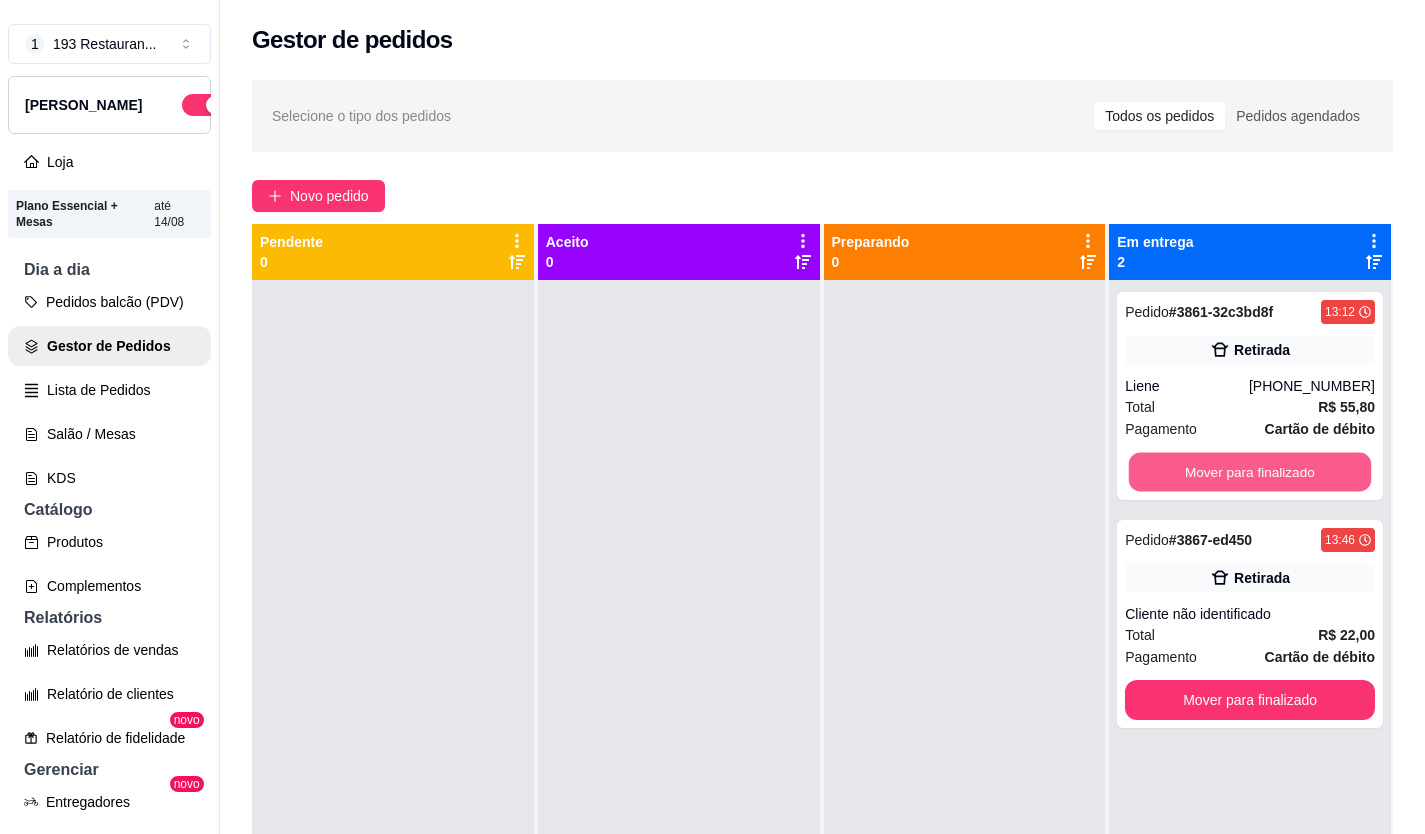 click on "Mover para finalizado" at bounding box center [1250, 472] 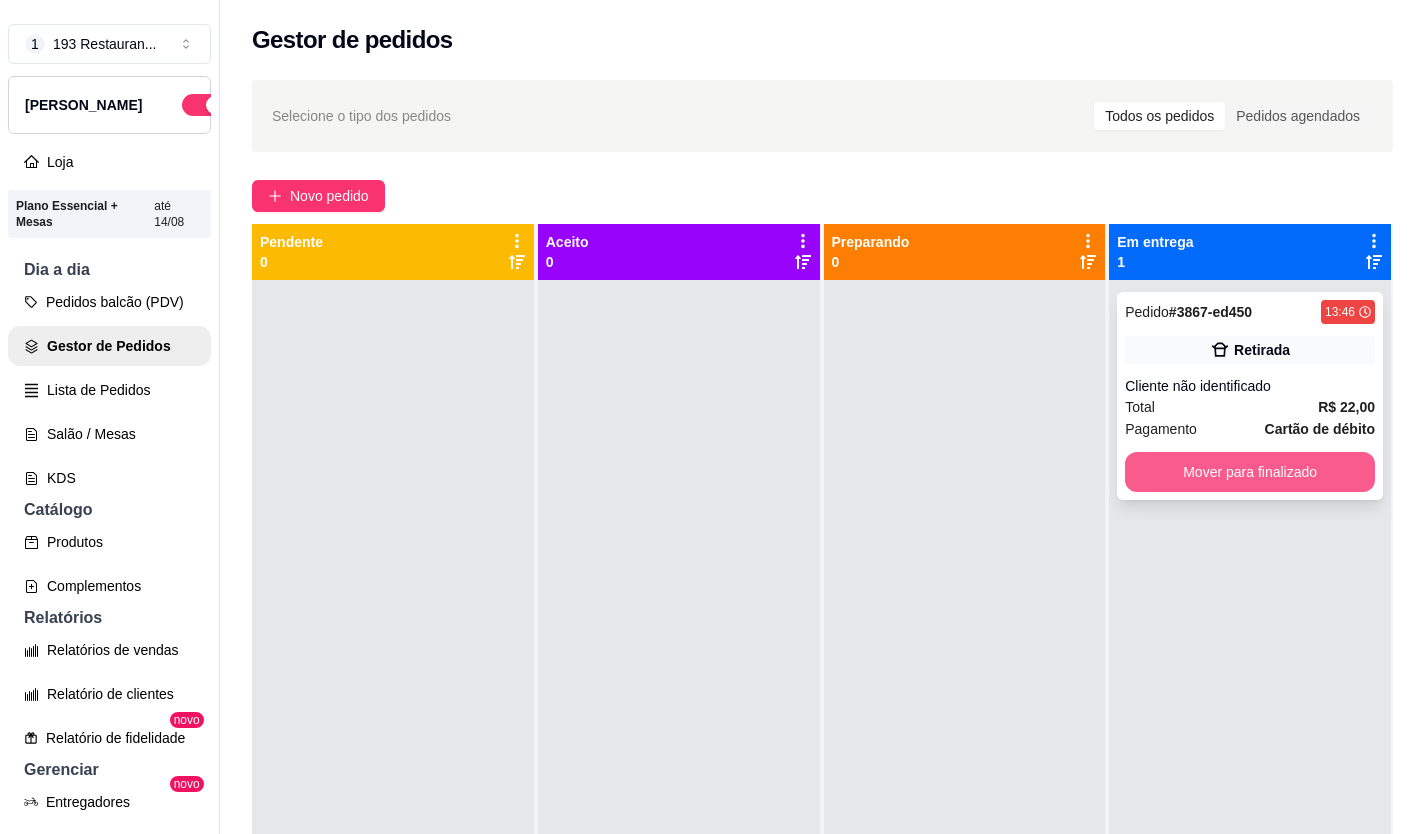 click on "Mover para finalizado" at bounding box center (1250, 472) 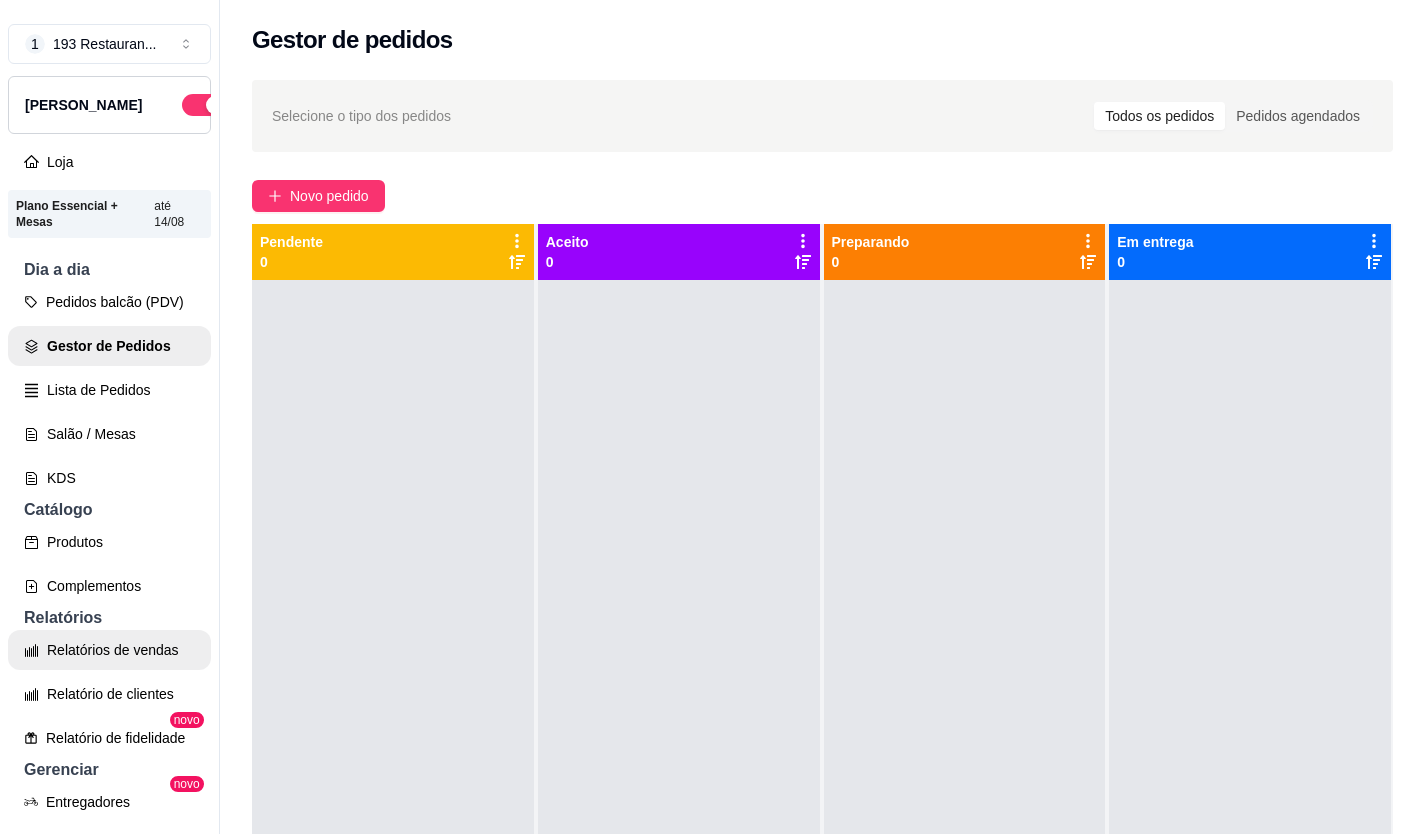 click on "Relatórios de vendas" at bounding box center [109, 650] 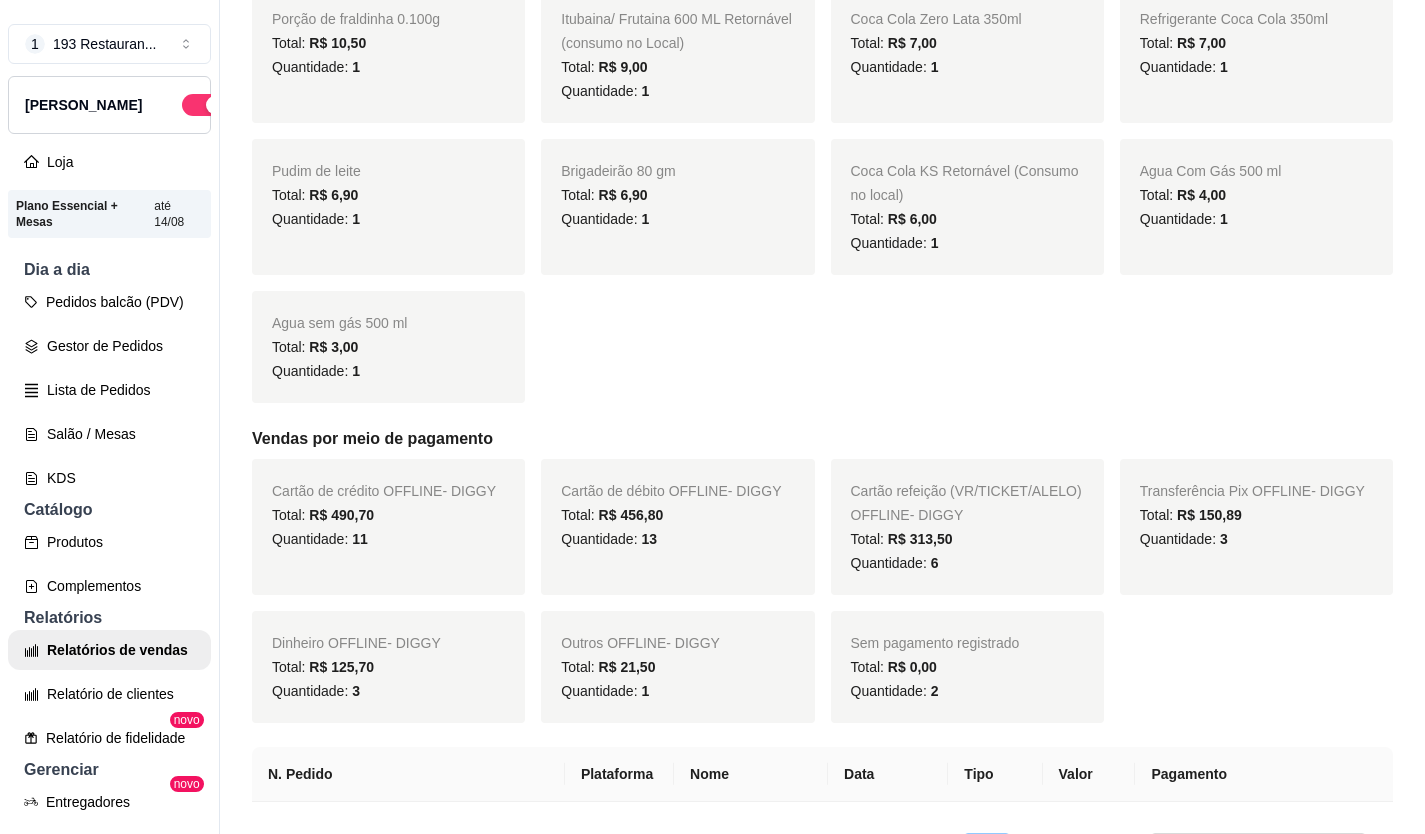 scroll, scrollTop: 1300, scrollLeft: 0, axis: vertical 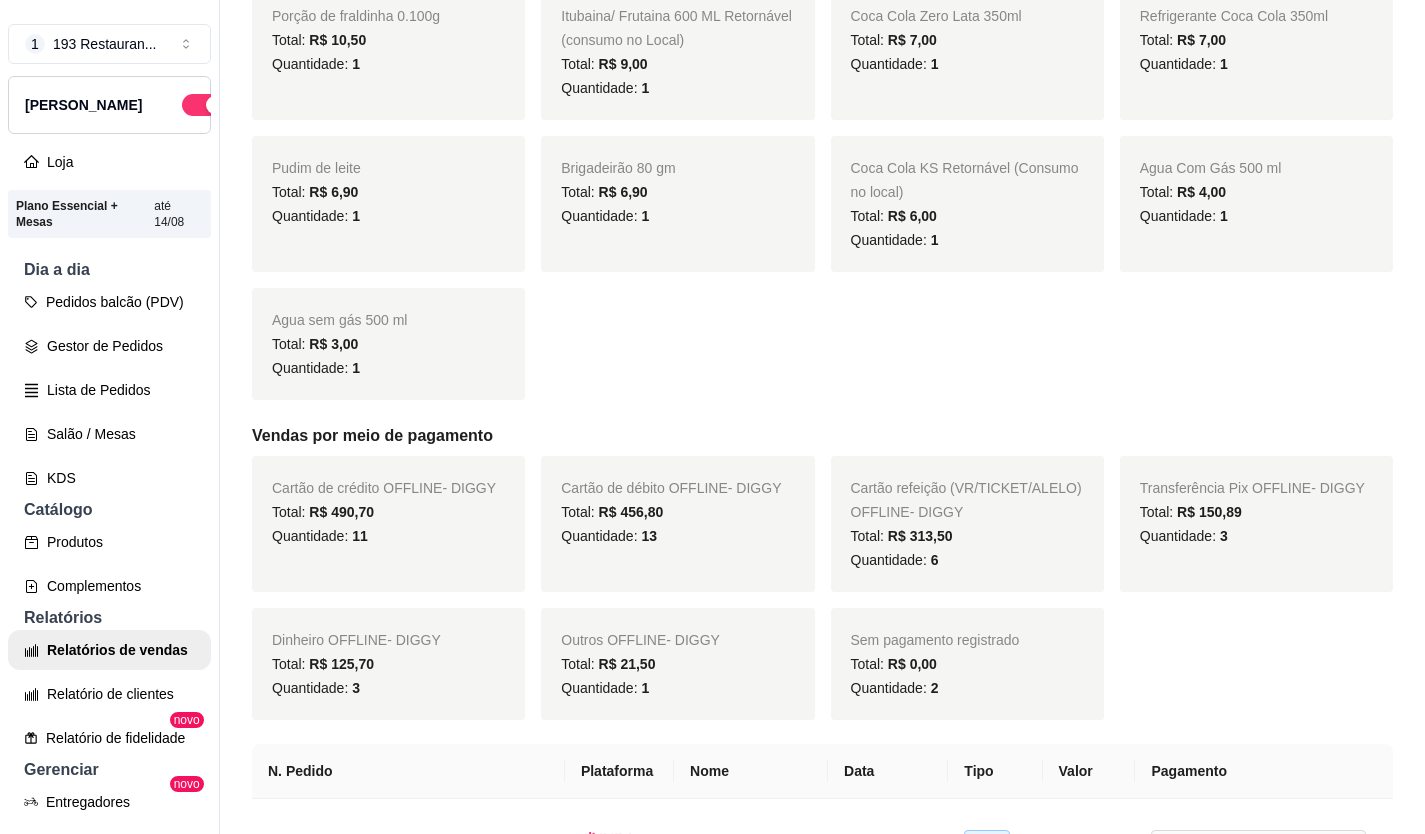 click on "Quarta- feira ( Feijoada PEQUENA )  Total:   R$ 320,00 Quantidade:   8 Filè de Frango  Total:   R$ 135,00 Quantidade:   6 Maminha  Total:   R$ 127,60 Quantidade:   4 Bife Acebolado  Total:   R$ 114,00 Quantidade:   4 Fraldinha  Total:   R$ 95,70 Quantidade:   3 Contra Filè com ovo Total:   R$ 75,80 Quantidade:   2 Bife Acebolado fit Total:   R$ 66,00 Quantidade:   3 Filé de frango Fit  Total:   R$ 60,00 Quantidade:   3 Filé de sobrecoxa  Total:   R$ 50,00 Quantidade:   2 Peixe Empanado  Total:   R$ 47,00 Quantidade:   2 Omelete Total:   R$ 40,00 Quantidade:   2 Omelete Fit  Total:   R$ 38,00 Quantidade:   2 Coca Cola 1L Retornável (consumo no Local) Total:   R$ 36,00 Quantidade:   3 Heineken  600ML  Total:   R$ 34,00 Quantidade:   2 Churrasco Misto  Total:   R$ 31,90 Quantidade:   1 Original 600ML Total:   R$ 30,00 Quantidade:   2 Bife a Cavalo Total:   R$ 29,90 Quantidade:   1 Bife a Milanesa  Total:   R$ 29,00 Quantidade:   1 Linguiça Toscana  Total:   R$ 24,90 Quantidade:   1     1" at bounding box center [822, -216] 